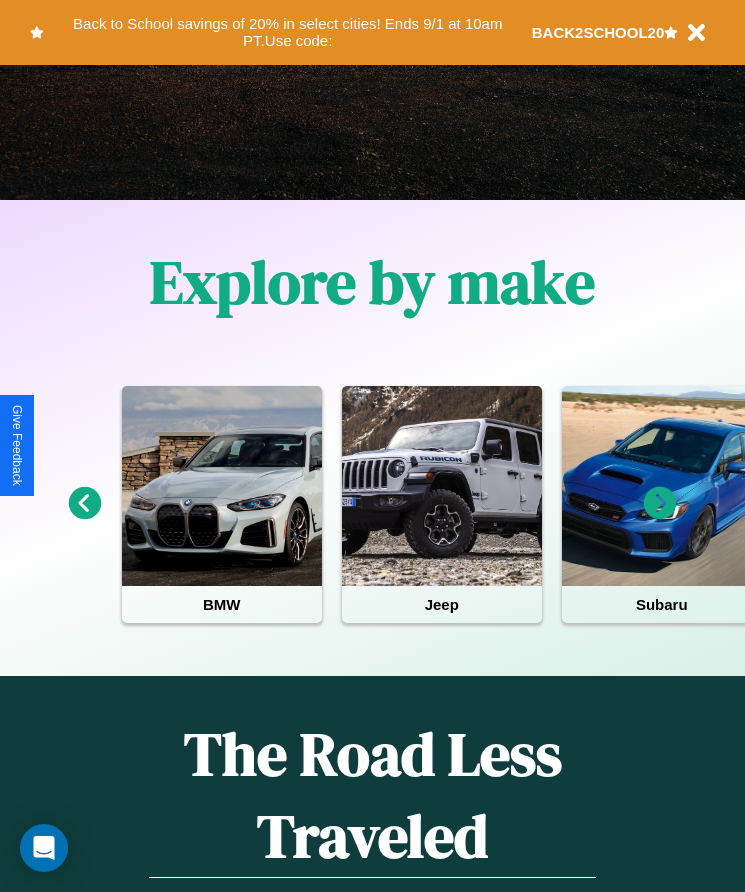 scroll, scrollTop: 334, scrollLeft: 0, axis: vertical 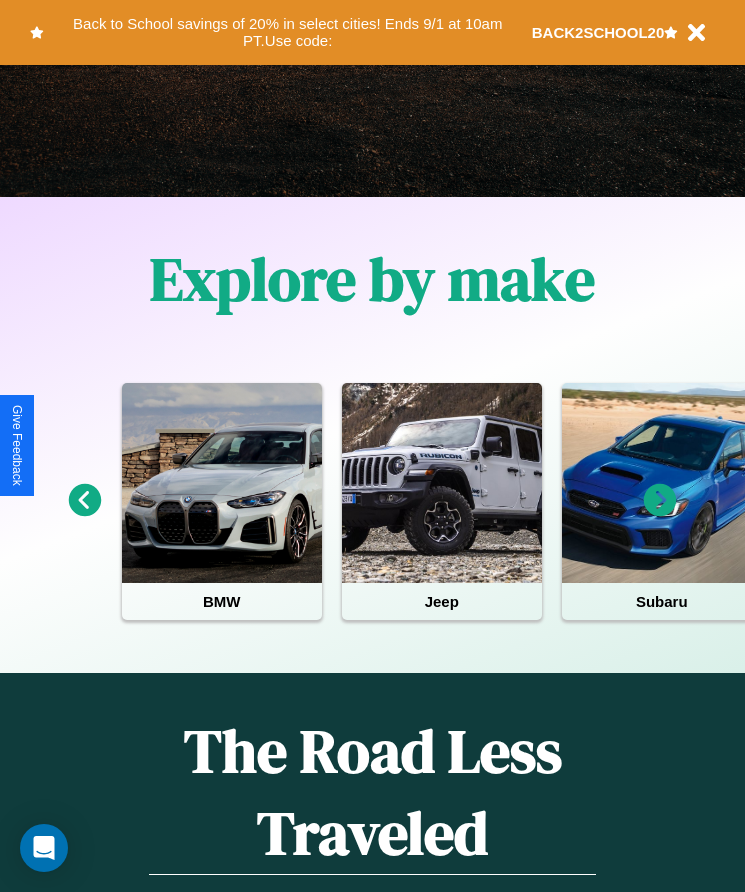 click 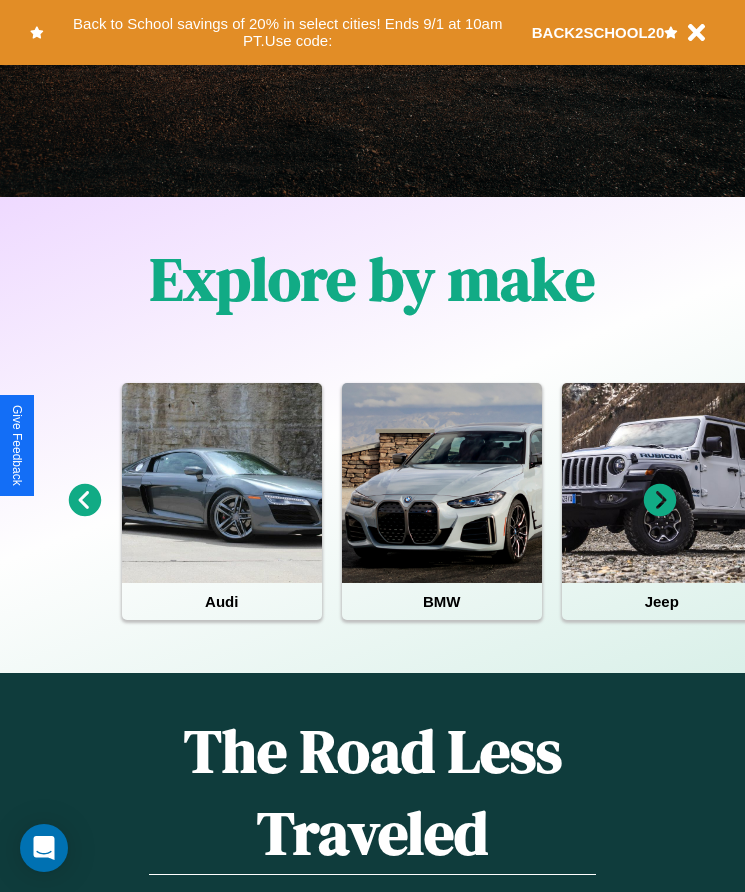 click 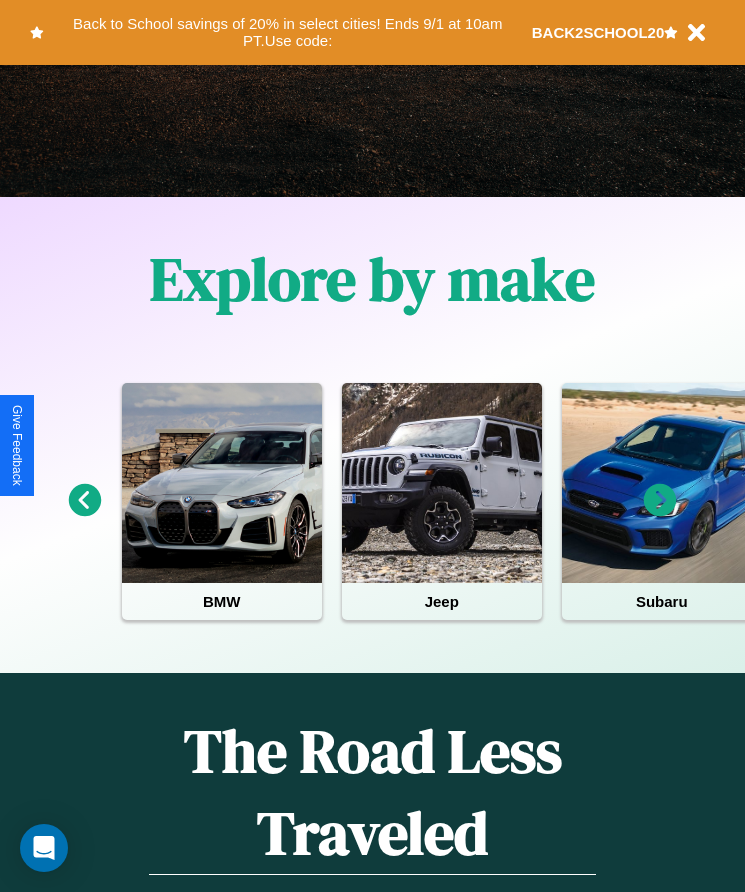 click 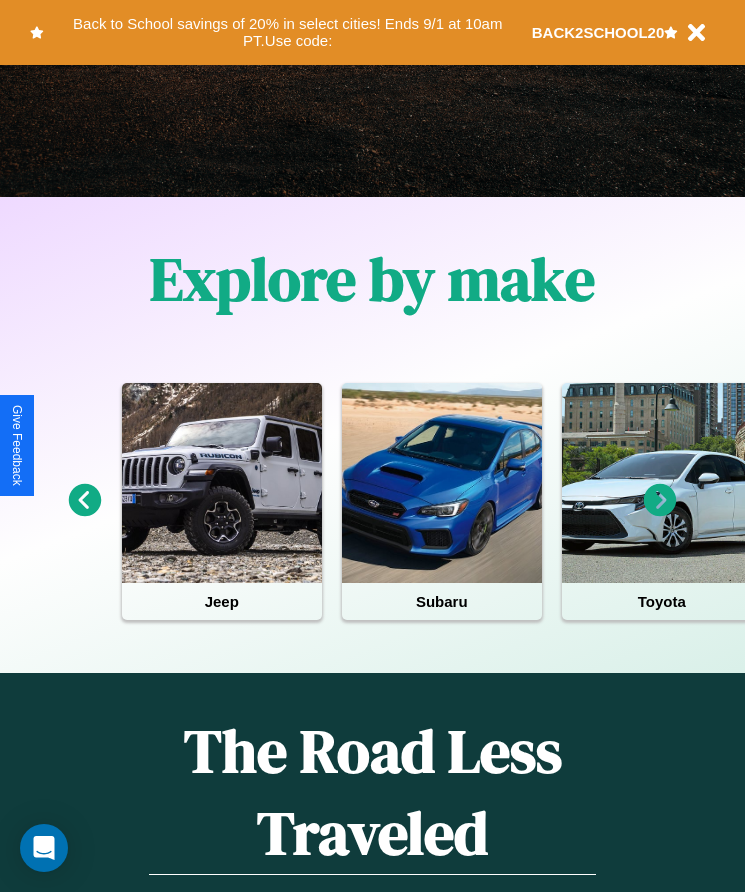 click 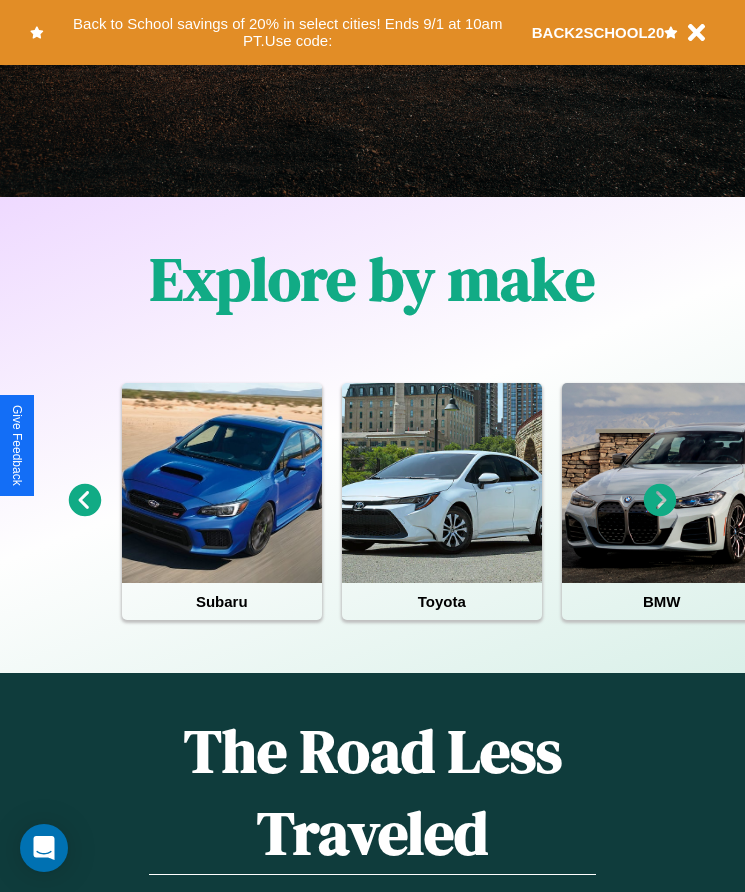 click 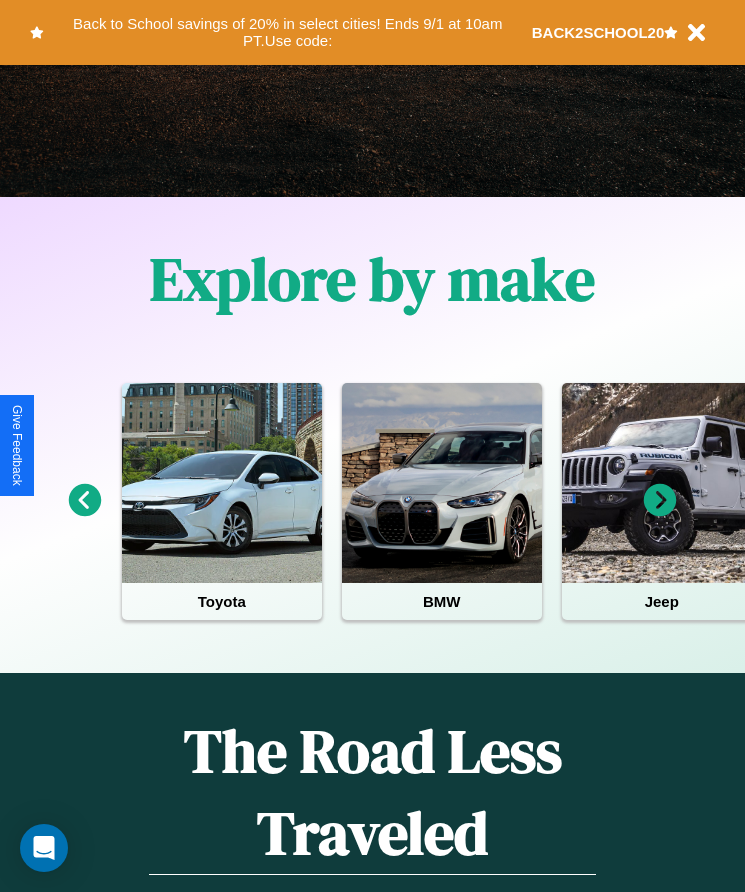 scroll, scrollTop: 75, scrollLeft: 237, axis: both 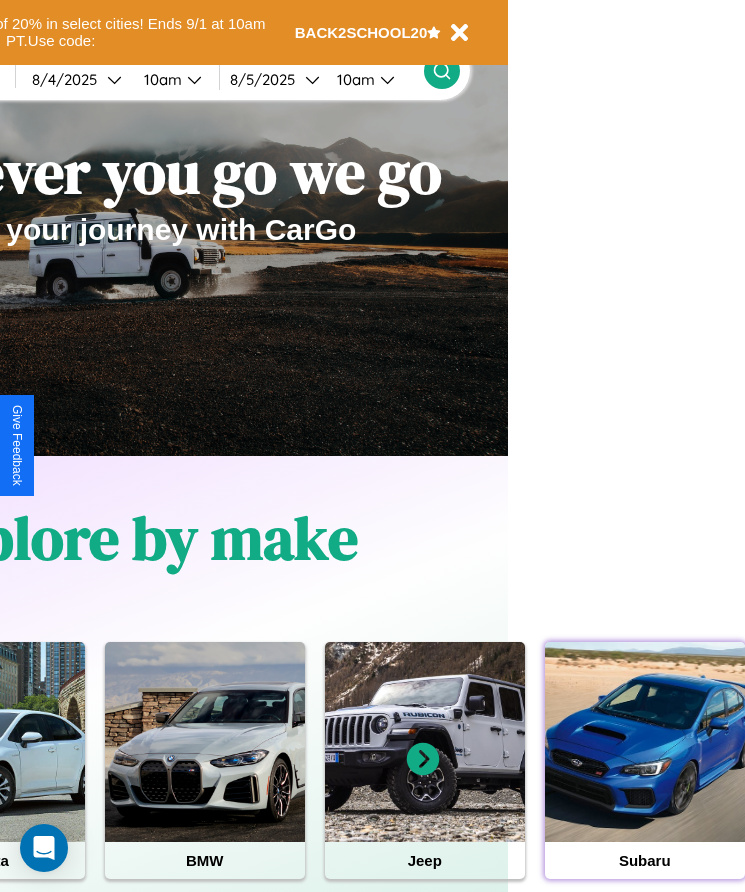 click at bounding box center [645, 742] 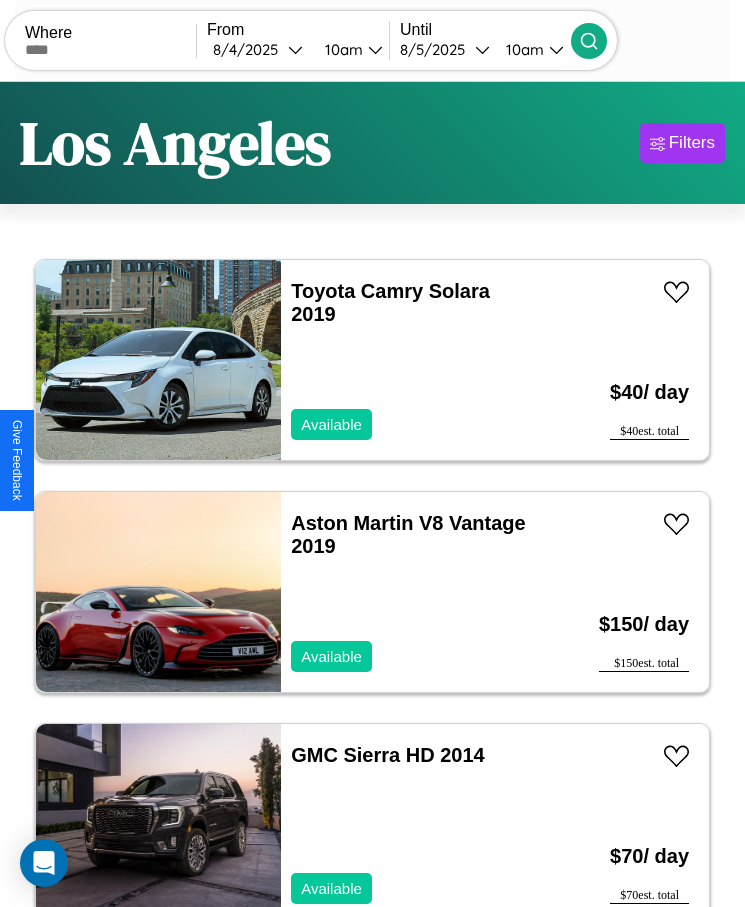 scroll, scrollTop: 50, scrollLeft: 0, axis: vertical 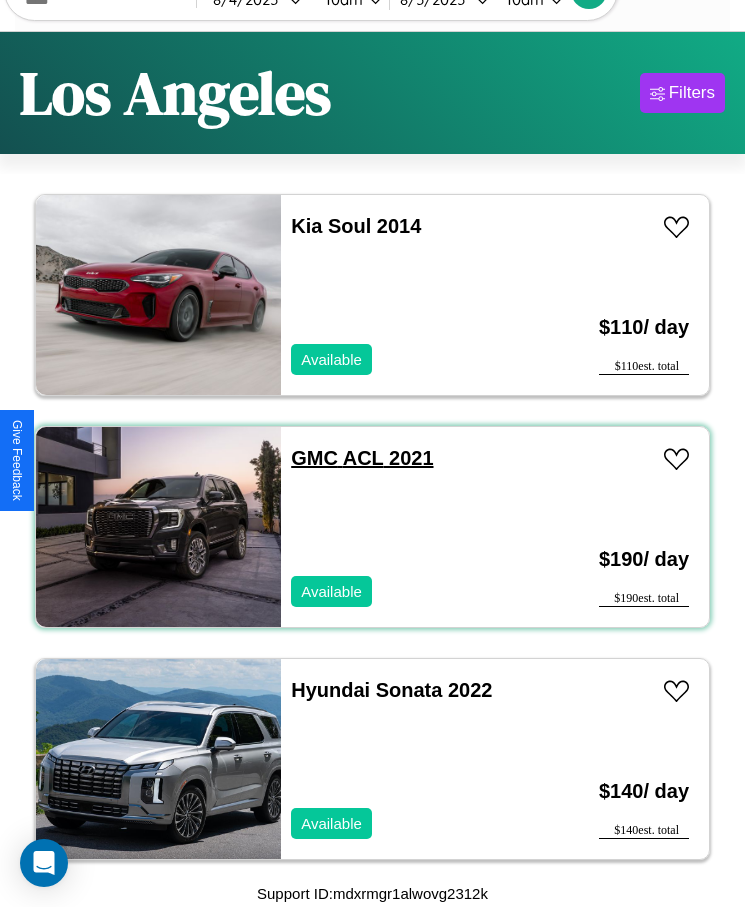 click on "GMC   ACL   2021" at bounding box center [362, 458] 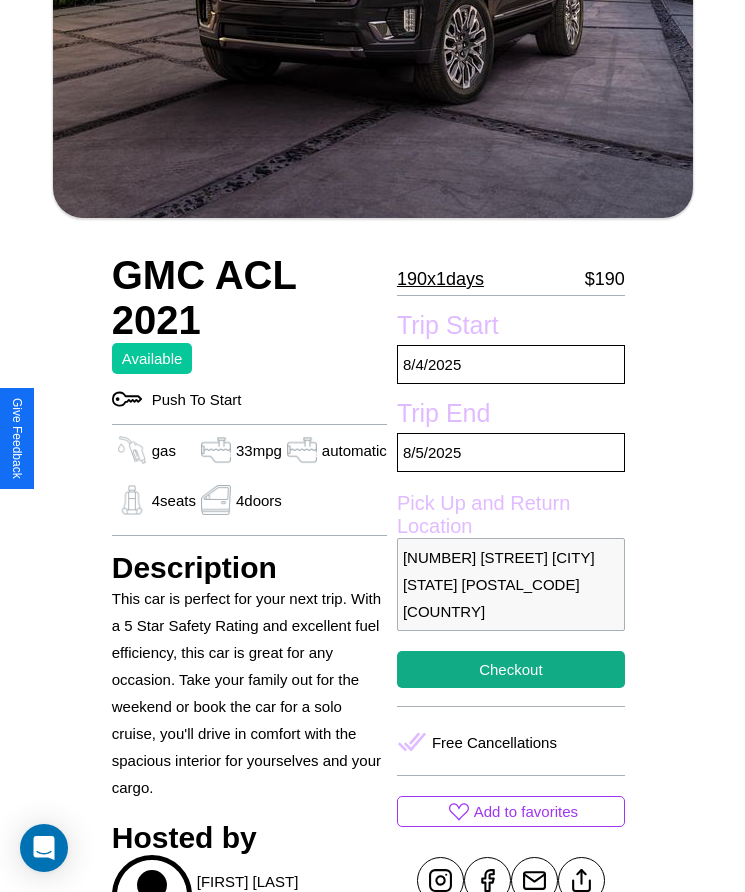 scroll, scrollTop: 750, scrollLeft: 0, axis: vertical 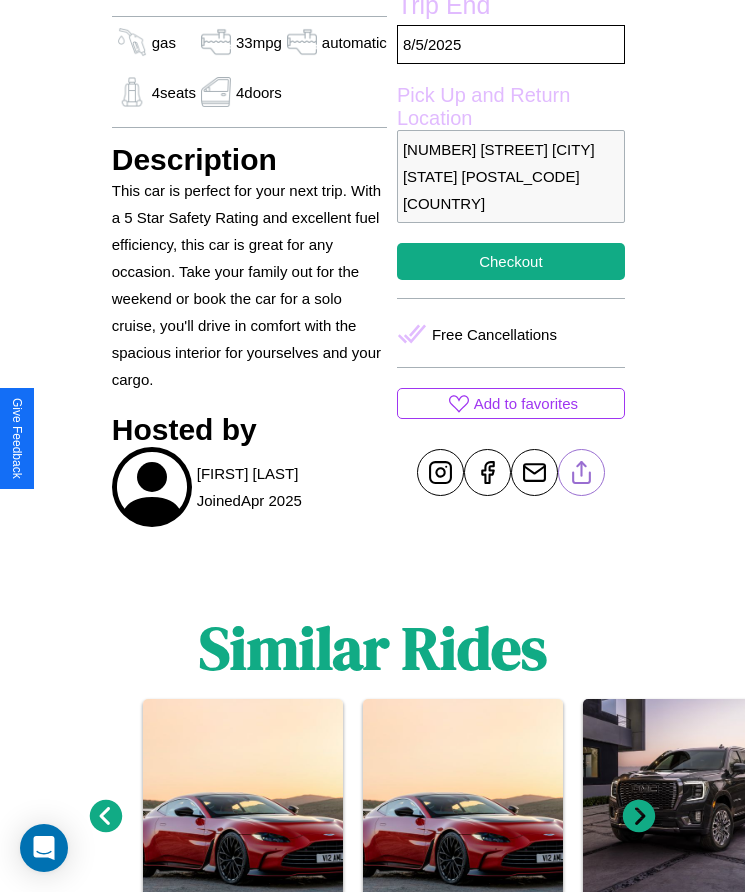 click 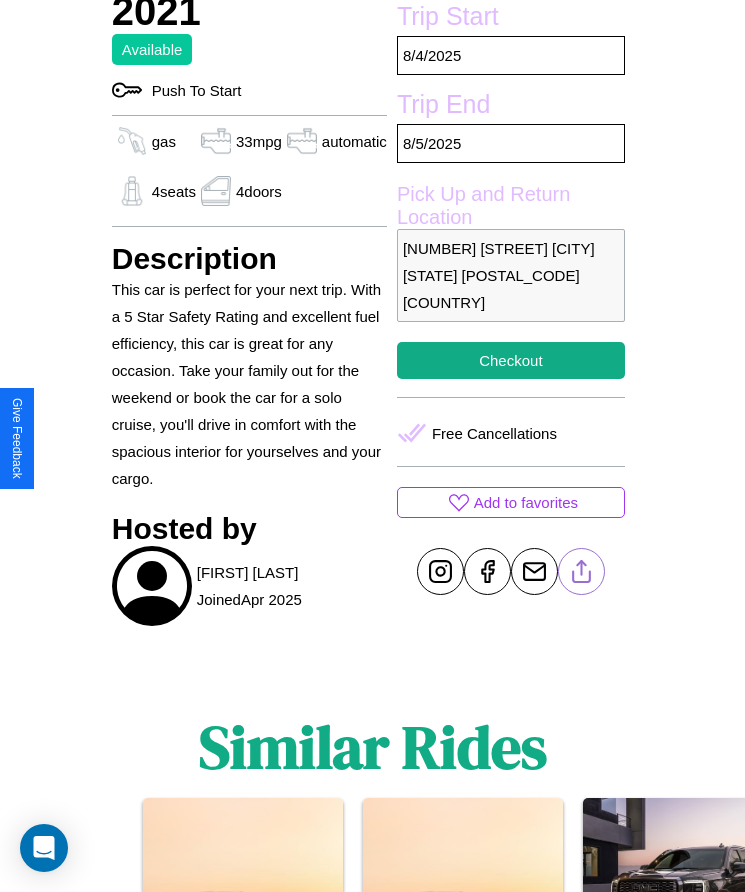 scroll, scrollTop: 539, scrollLeft: 0, axis: vertical 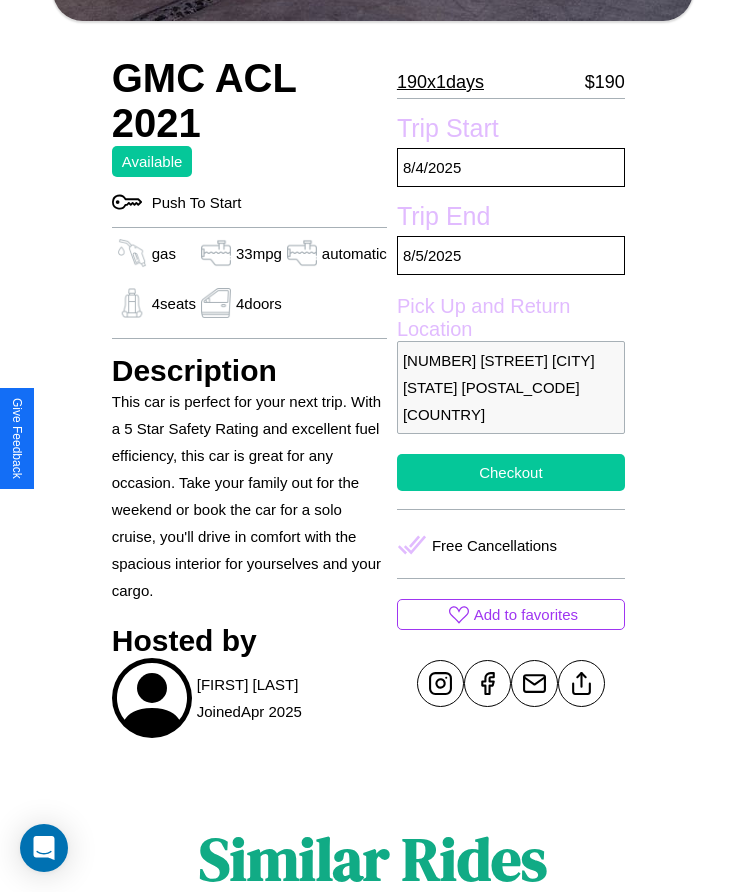 click on "Checkout" at bounding box center (511, 472) 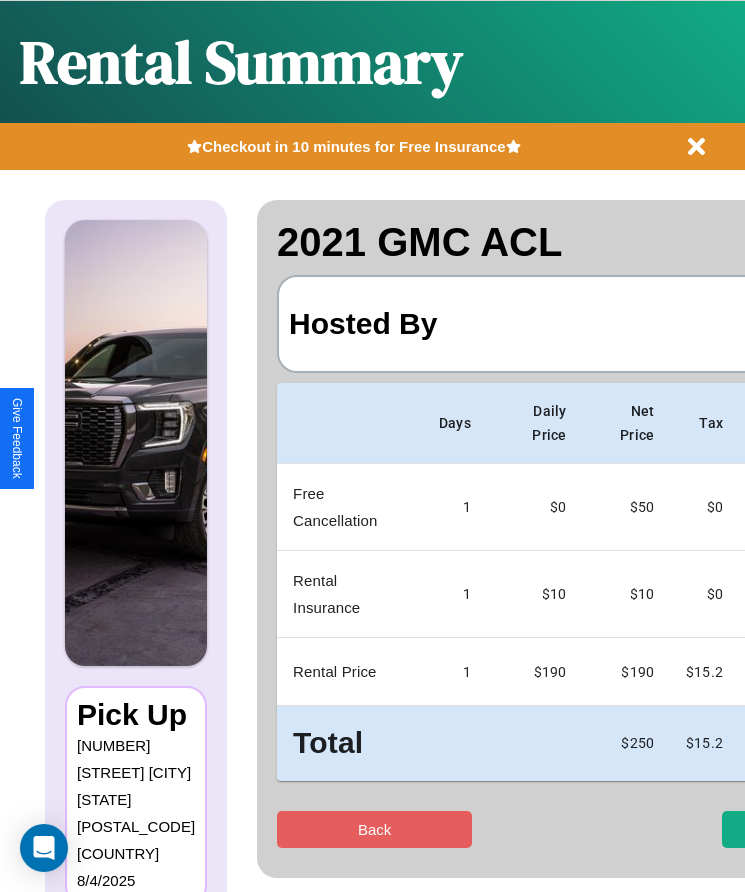 scroll, scrollTop: 0, scrollLeft: 118, axis: horizontal 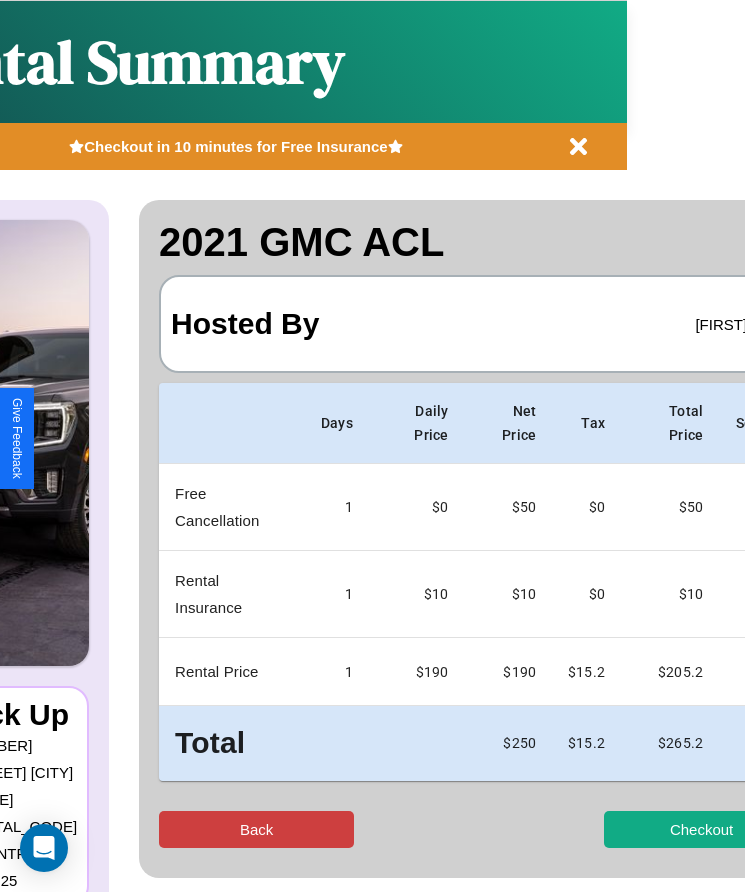 click on "Back" at bounding box center (256, 829) 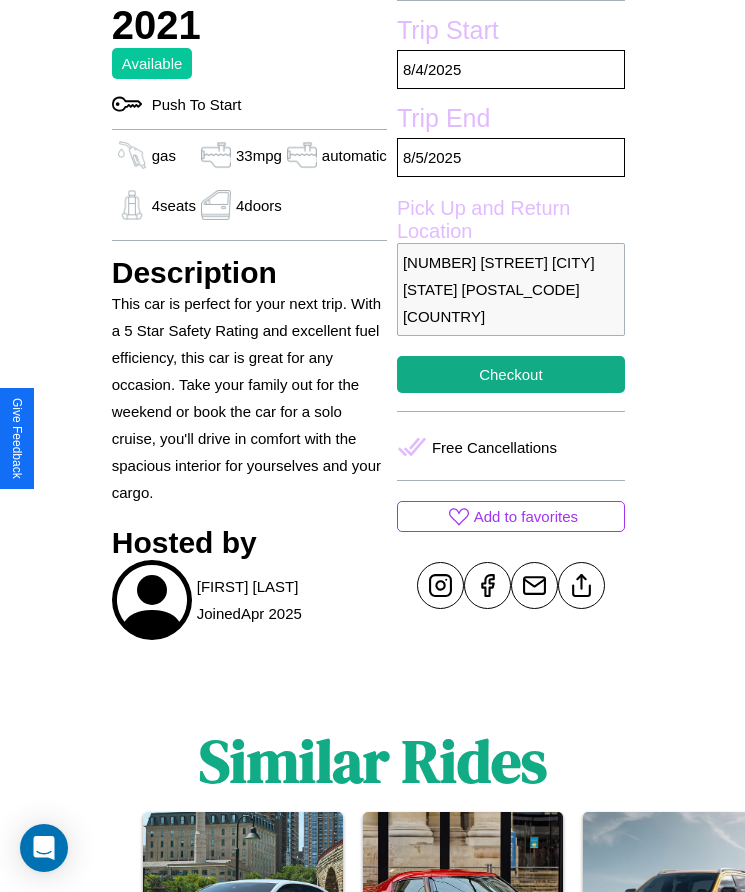 scroll, scrollTop: 750, scrollLeft: 0, axis: vertical 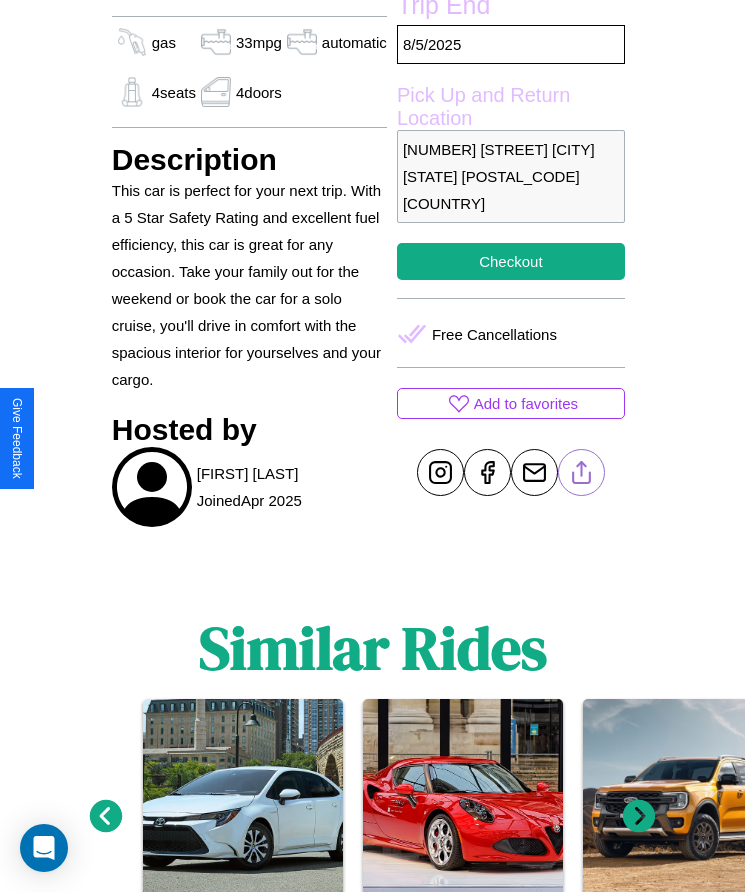click 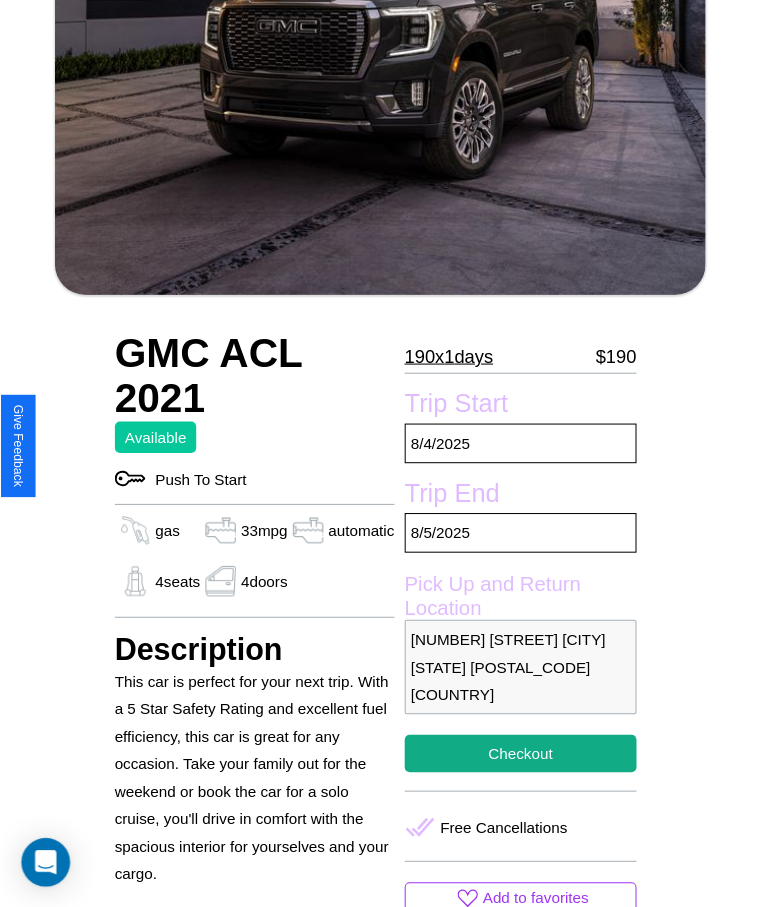 scroll, scrollTop: 261, scrollLeft: 0, axis: vertical 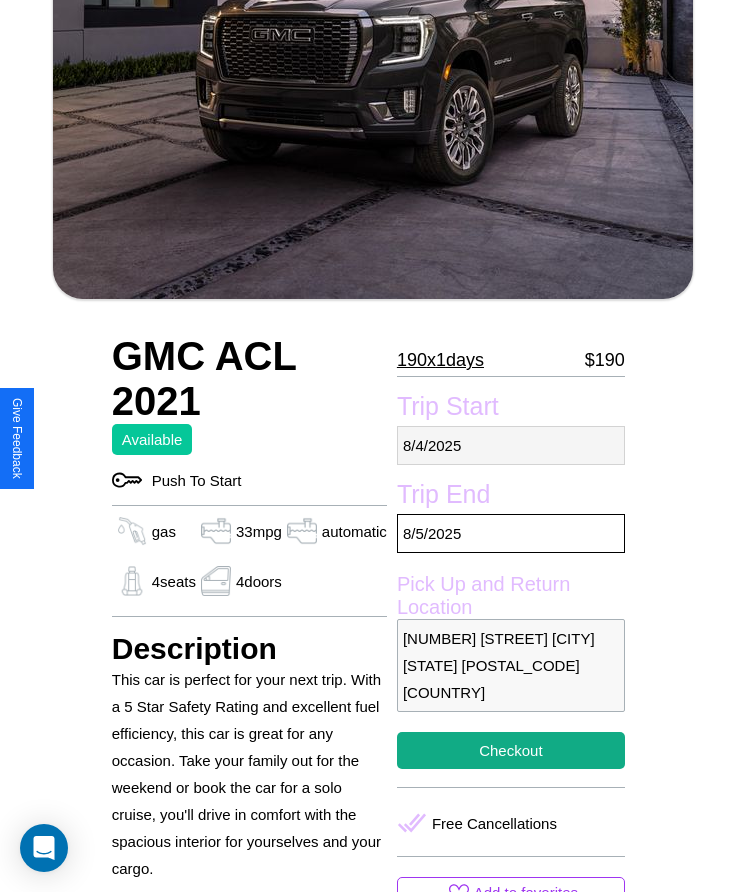 click on "[DAY] / [MONTH] / [YEAR]" at bounding box center [511, 445] 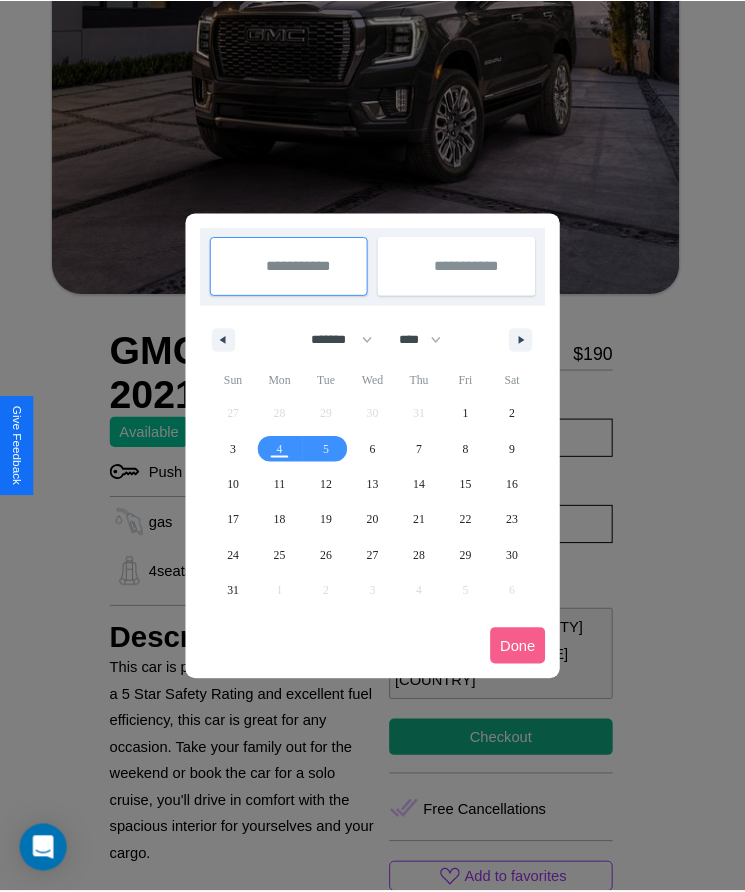scroll, scrollTop: 0, scrollLeft: 0, axis: both 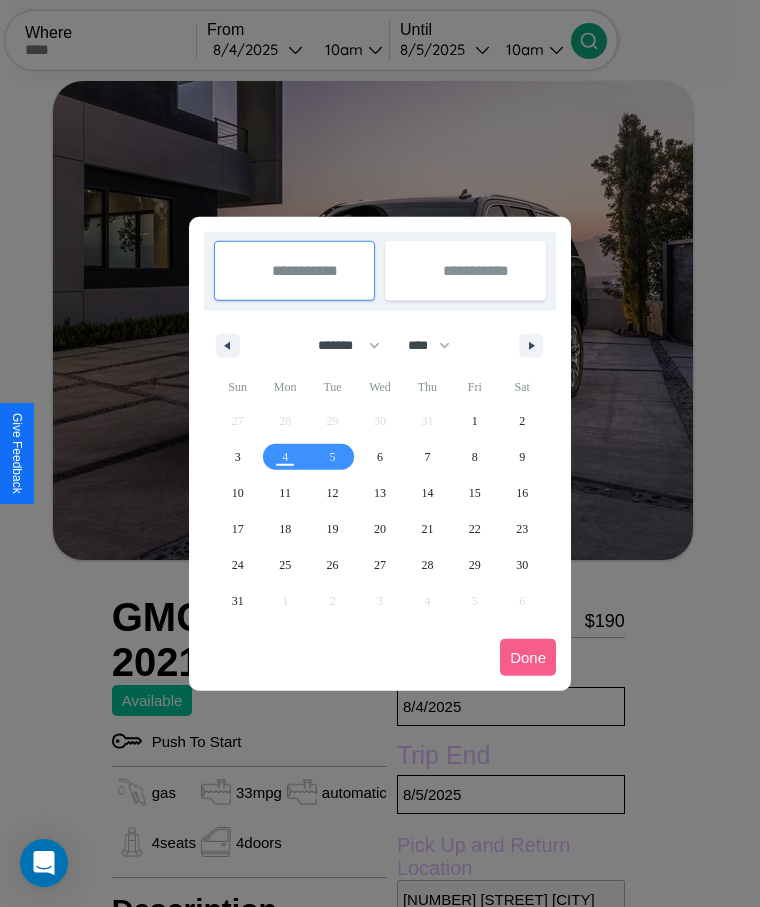 click at bounding box center [380, 453] 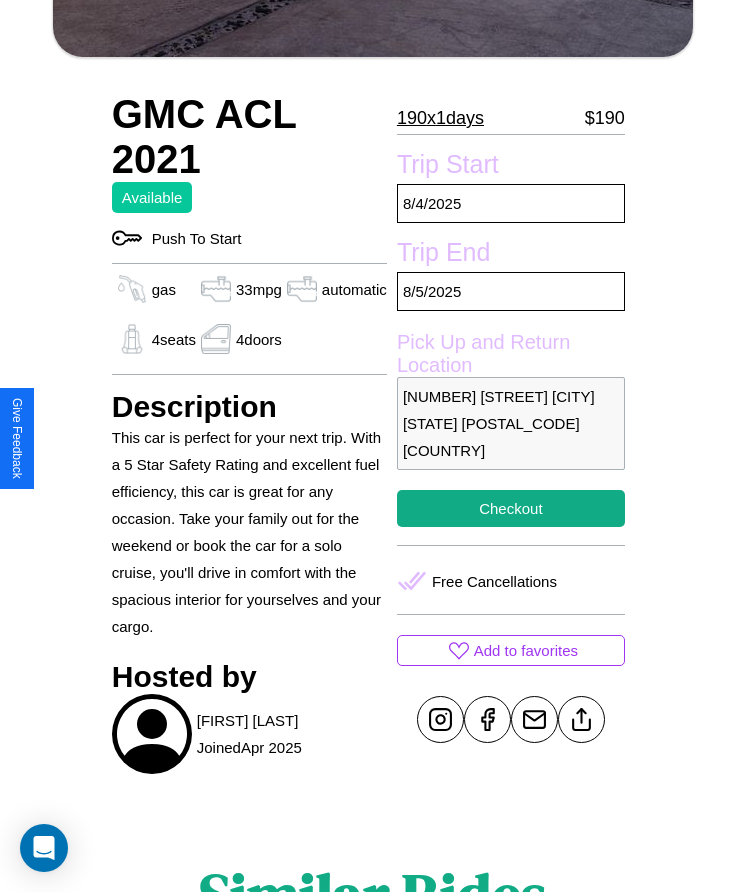scroll, scrollTop: 539, scrollLeft: 0, axis: vertical 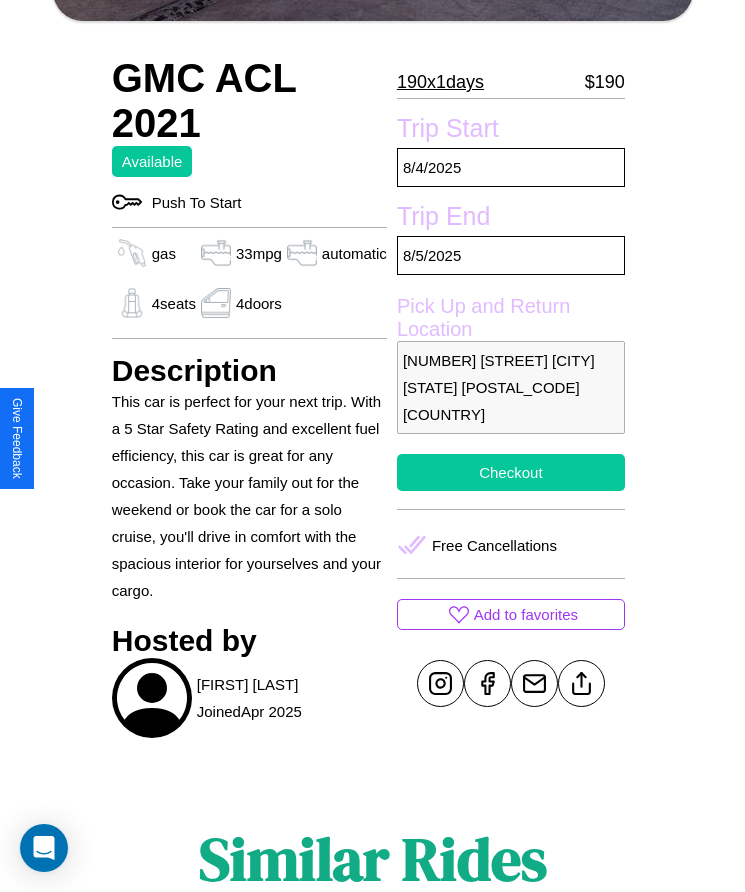 click on "Checkout" at bounding box center [511, 472] 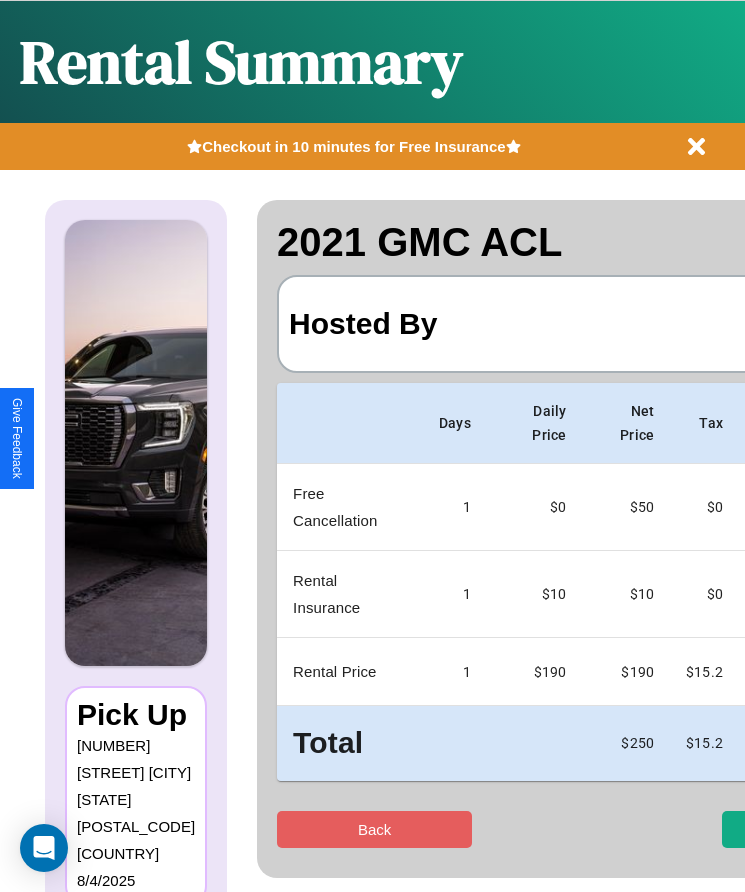 scroll, scrollTop: 0, scrollLeft: 118, axis: horizontal 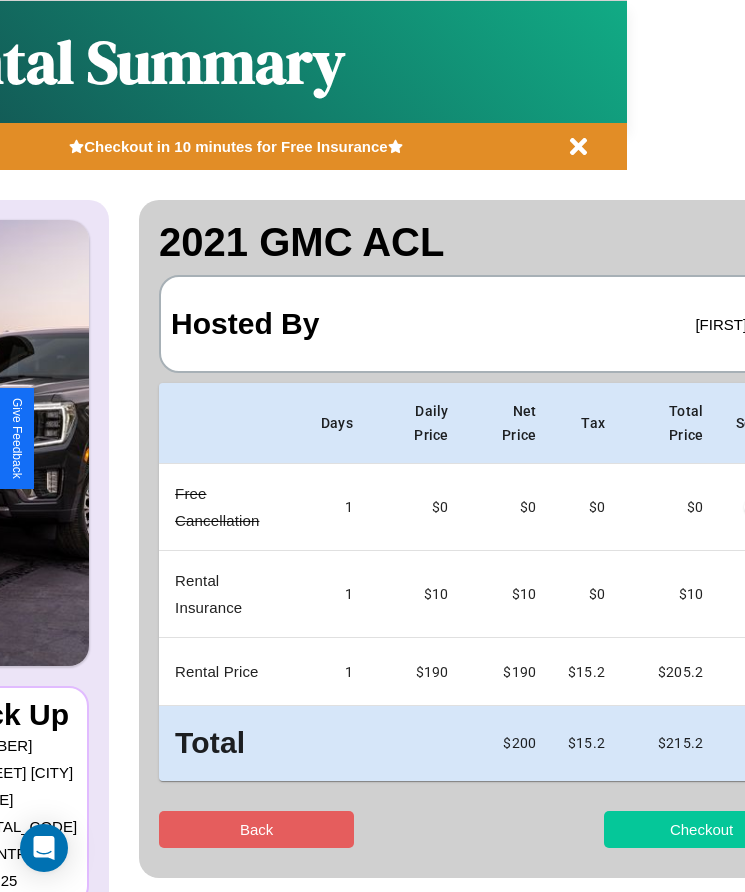 click on "Checkout" at bounding box center [701, 829] 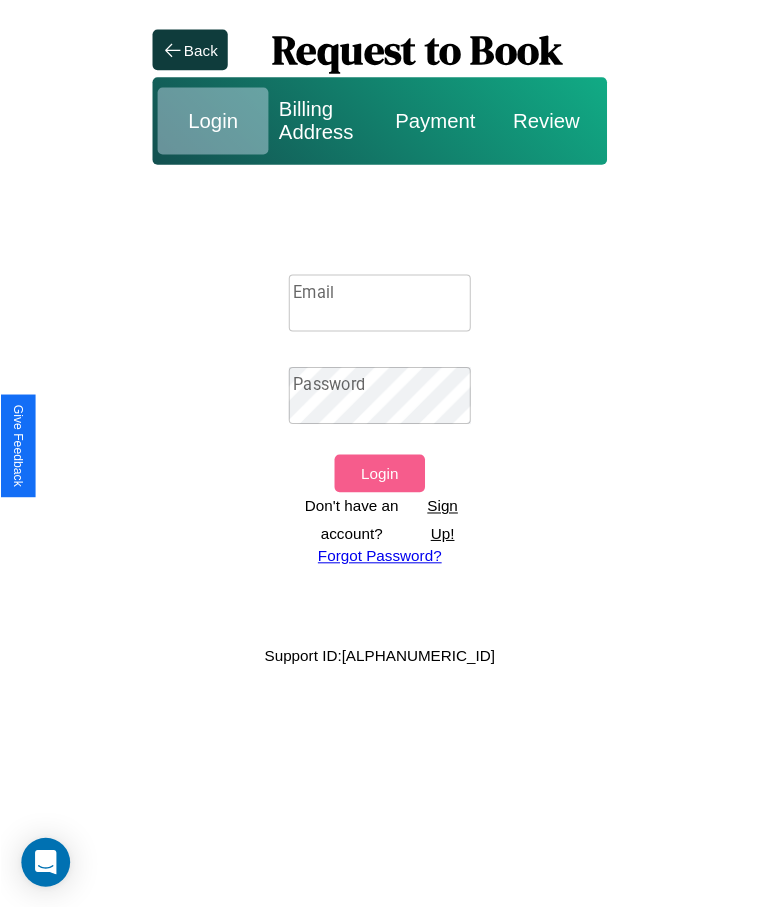 scroll, scrollTop: 0, scrollLeft: 0, axis: both 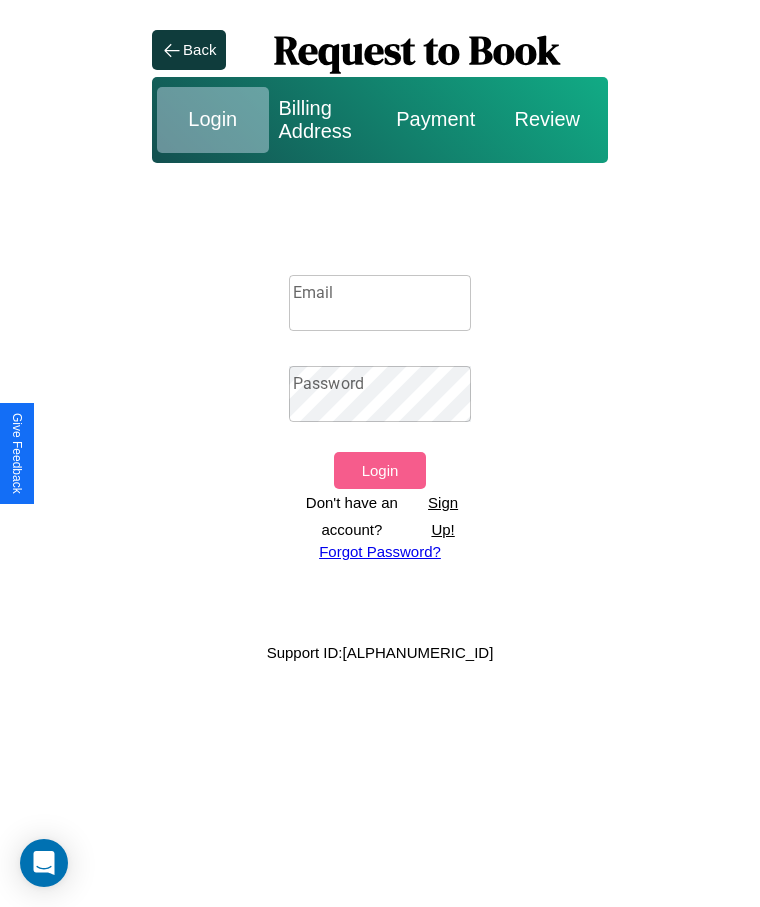click on "Sign Up!" at bounding box center (443, 516) 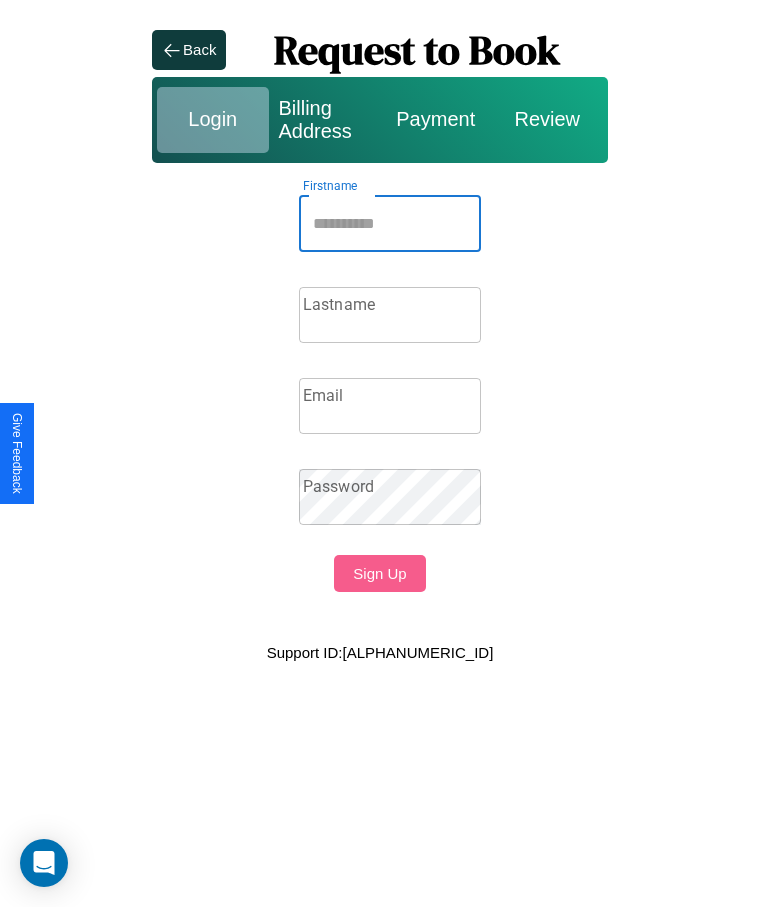 click on "Firstname" at bounding box center (390, 224) 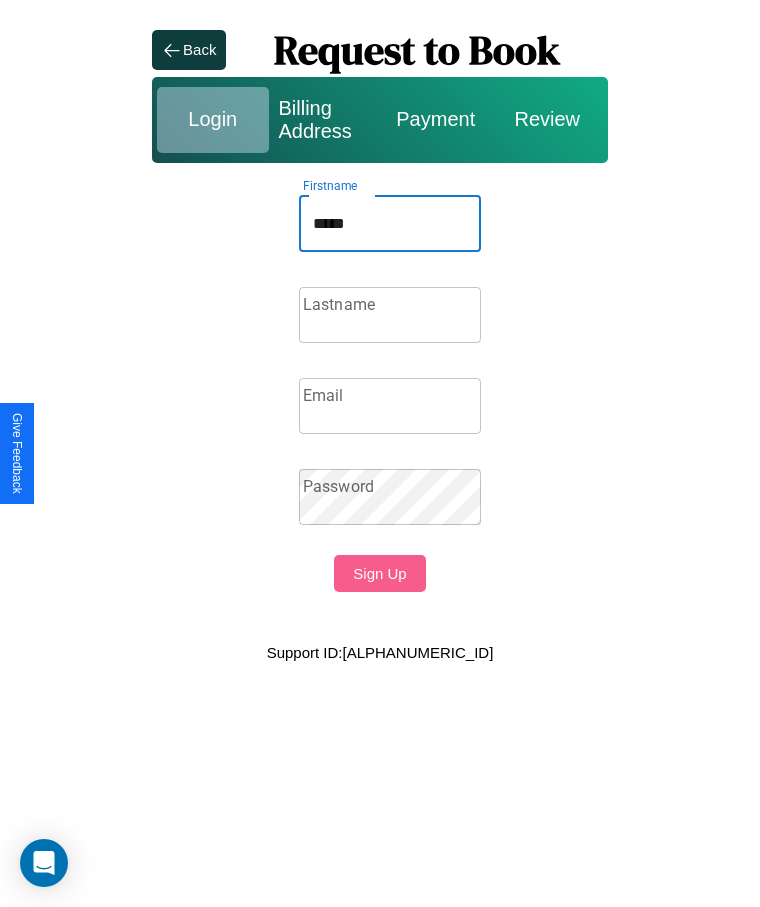 type on "*****" 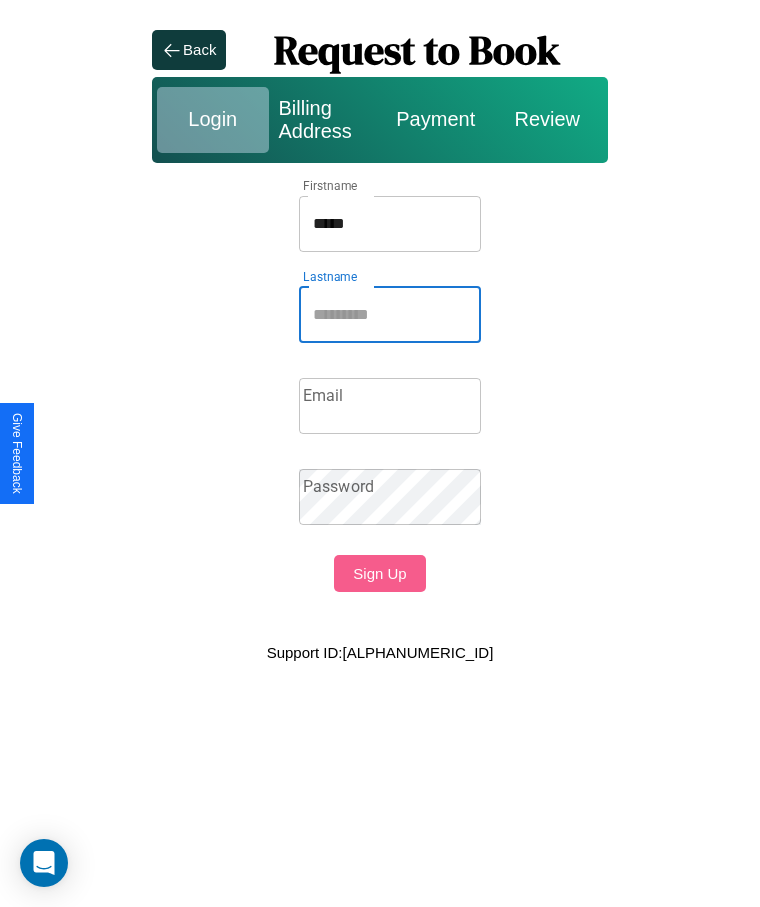click on "Lastname" at bounding box center (390, 315) 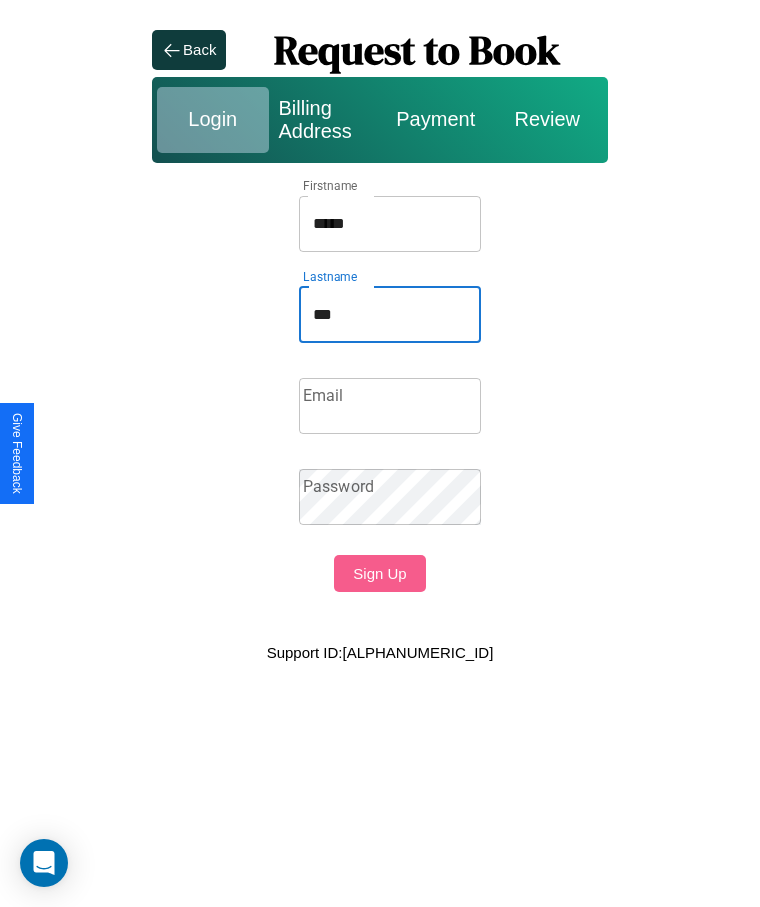 type on "***" 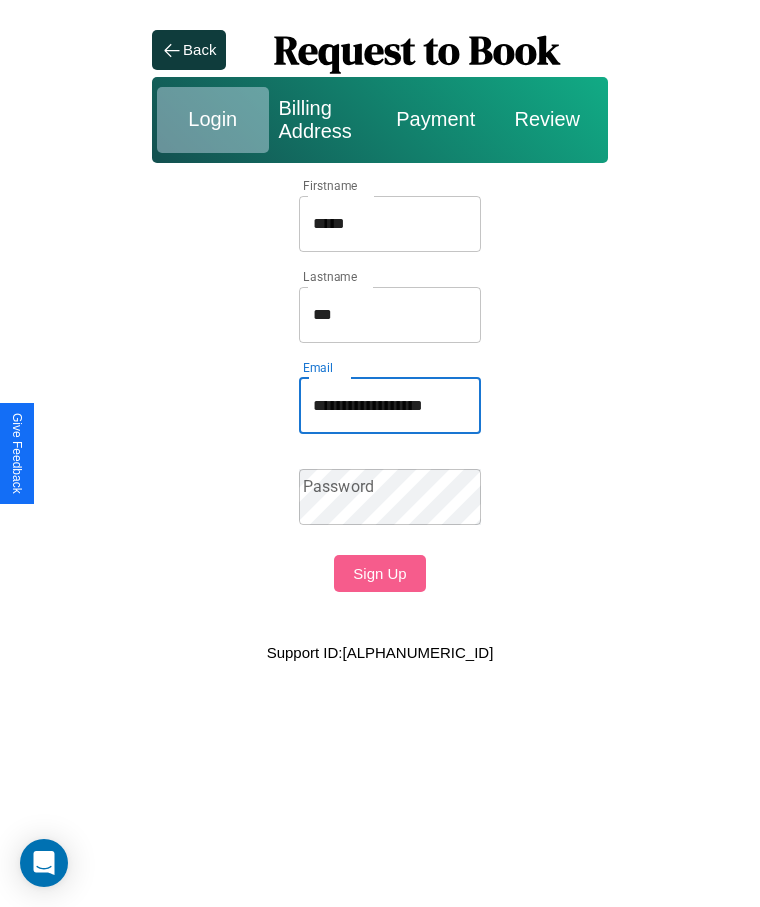 scroll, scrollTop: 0, scrollLeft: 7, axis: horizontal 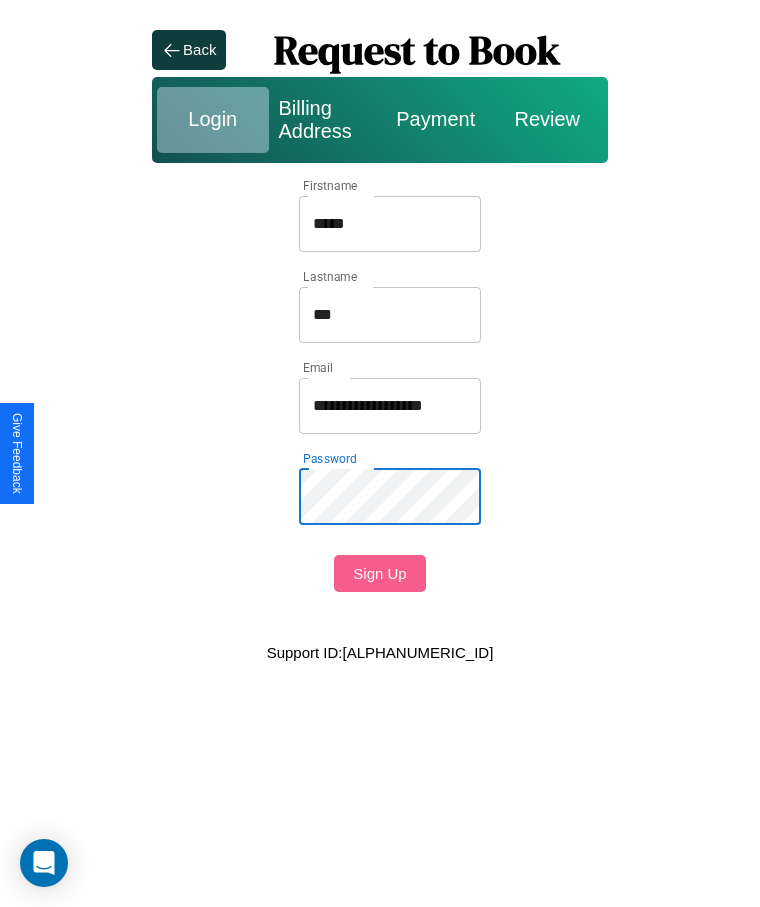 click on "Sign Up" at bounding box center [379, 573] 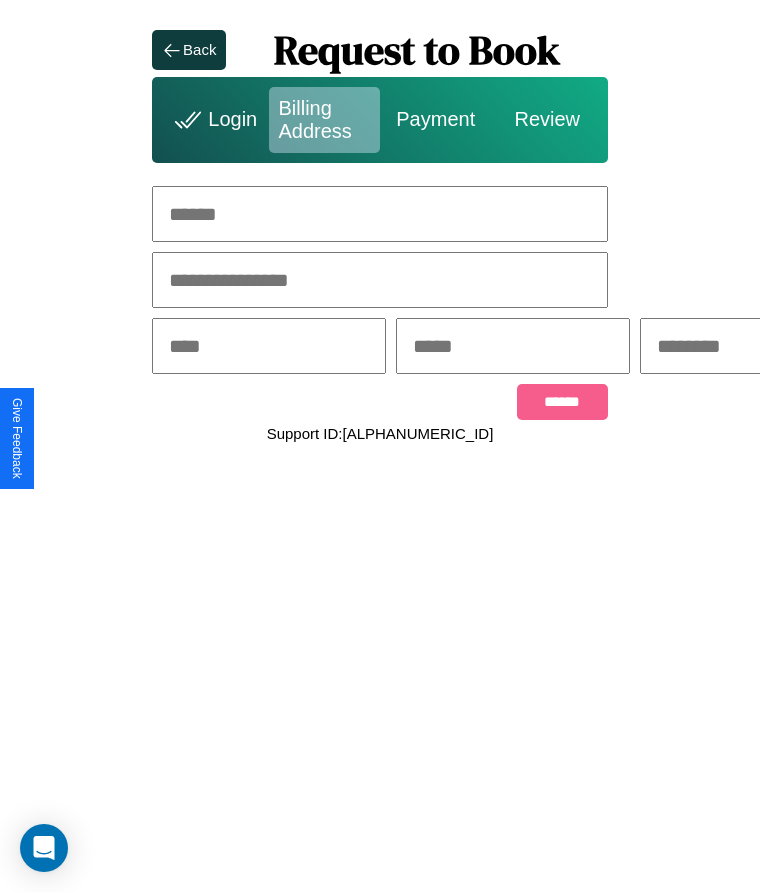 click at bounding box center (380, 214) 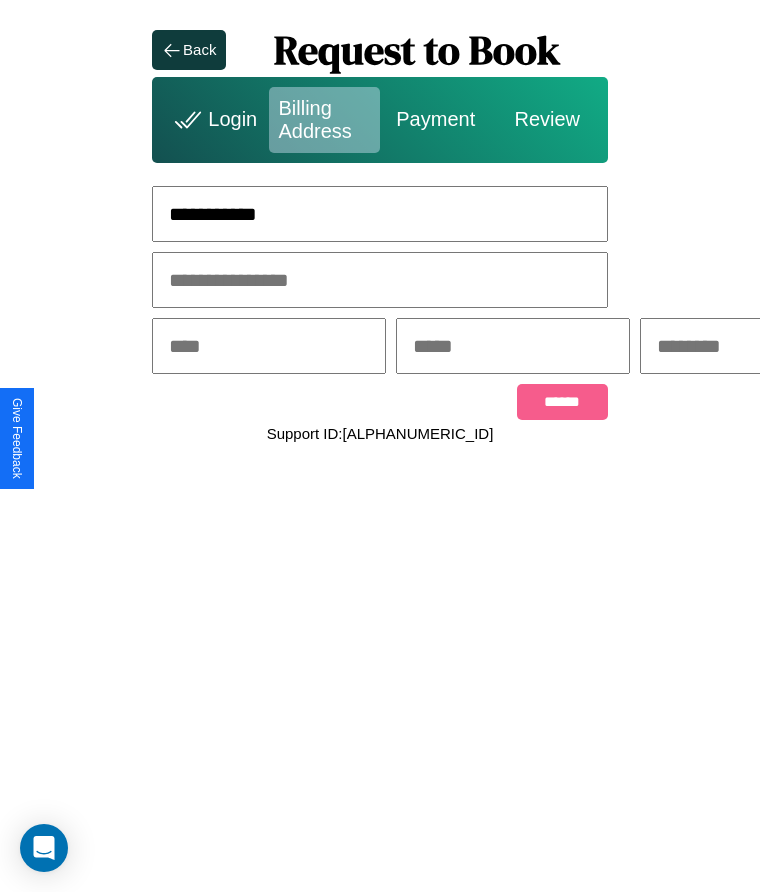 type on "**********" 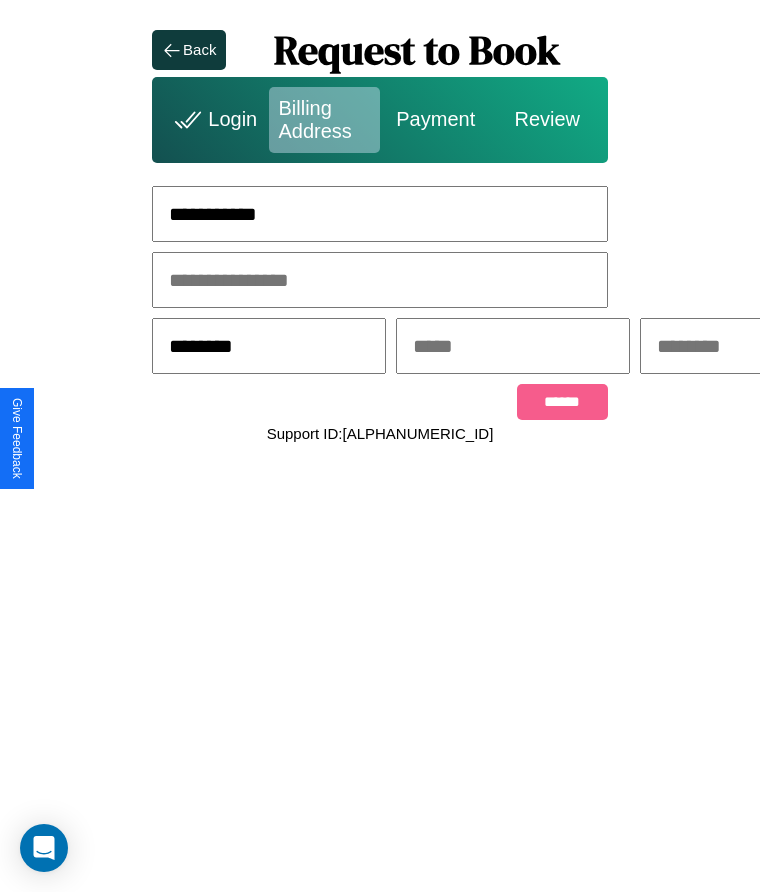 type on "********" 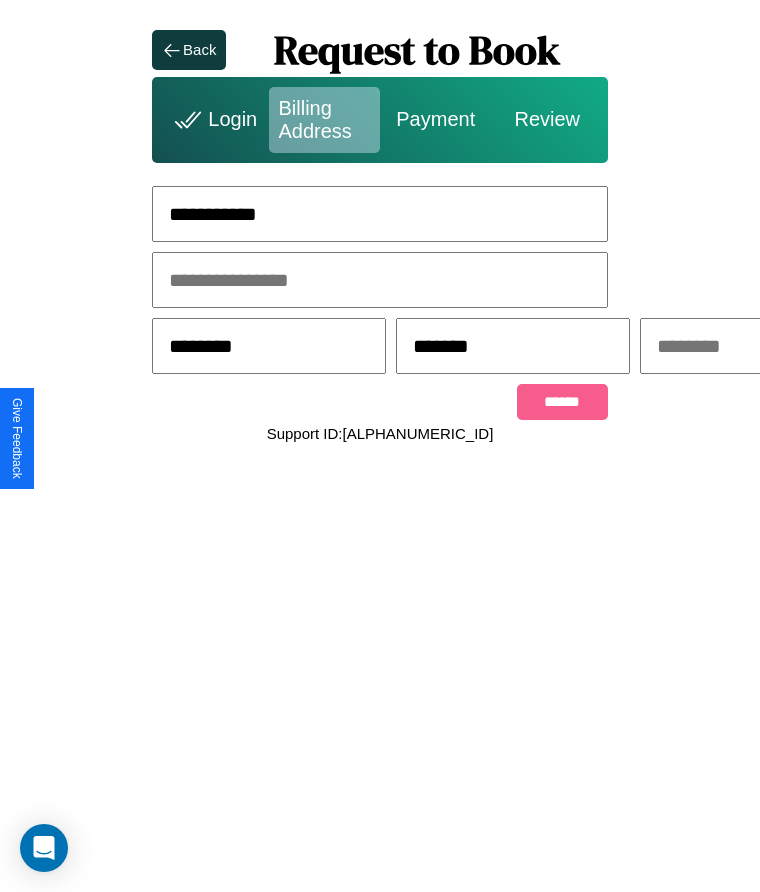 scroll, scrollTop: 0, scrollLeft: 309, axis: horizontal 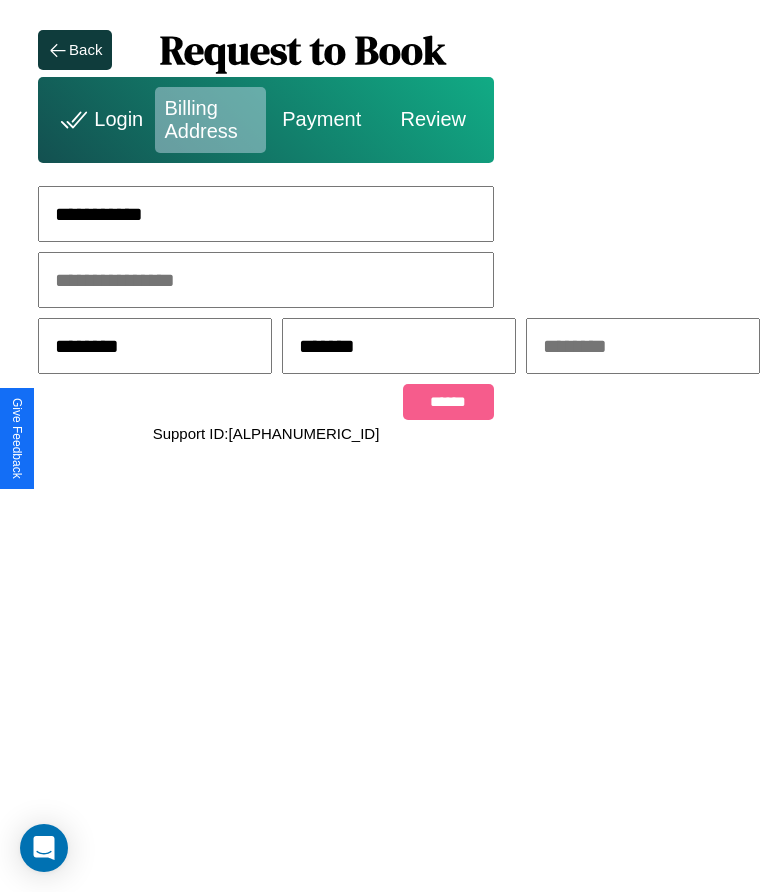 type on "*******" 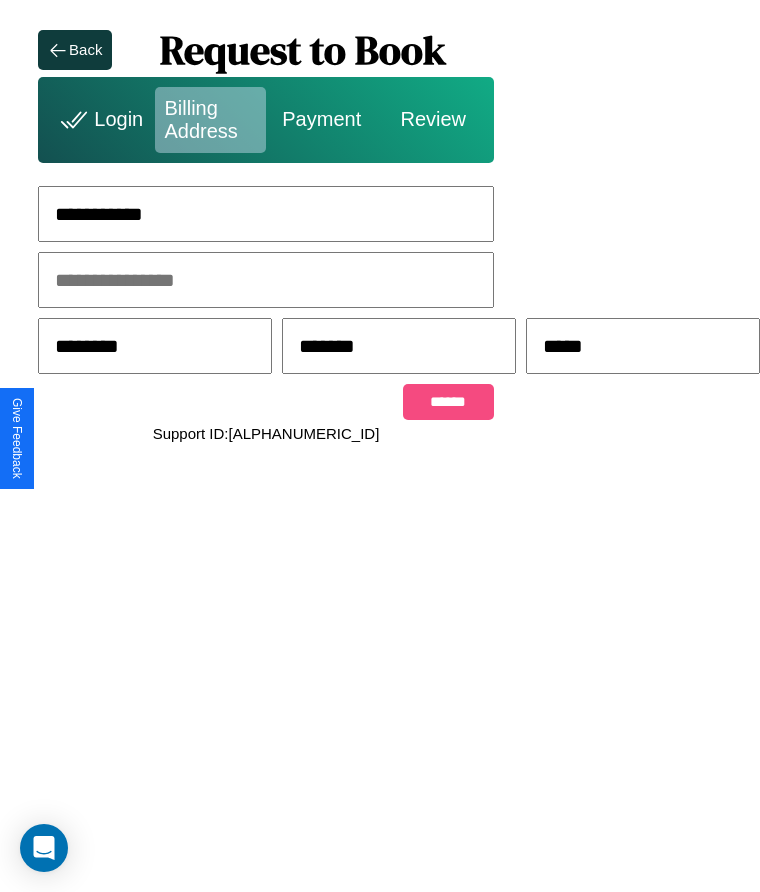 type on "*****" 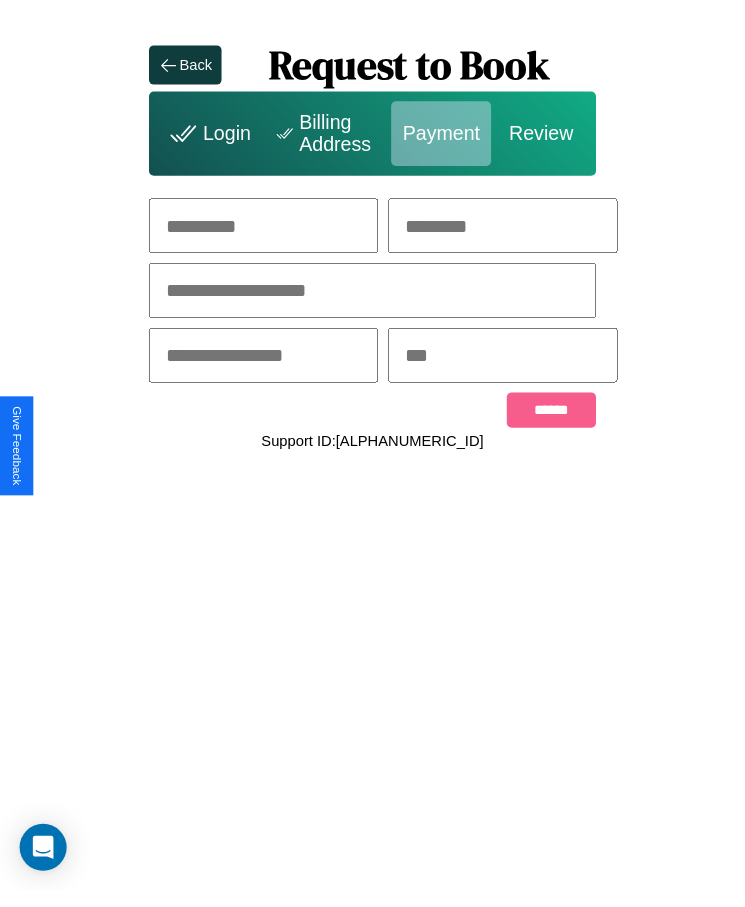 scroll, scrollTop: 0, scrollLeft: 0, axis: both 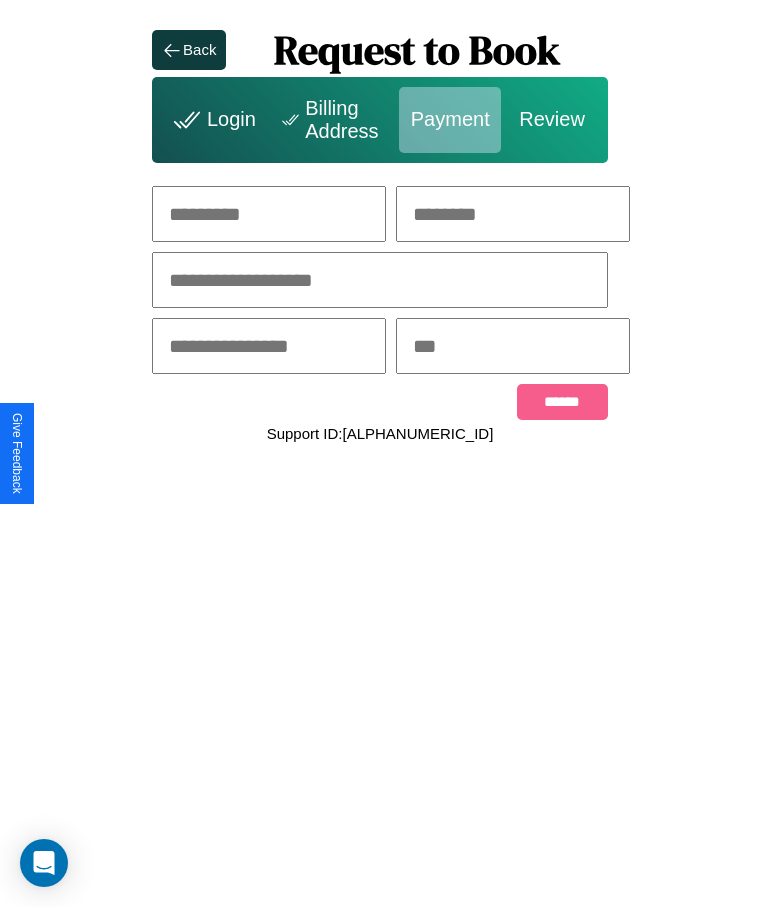 click at bounding box center [269, 214] 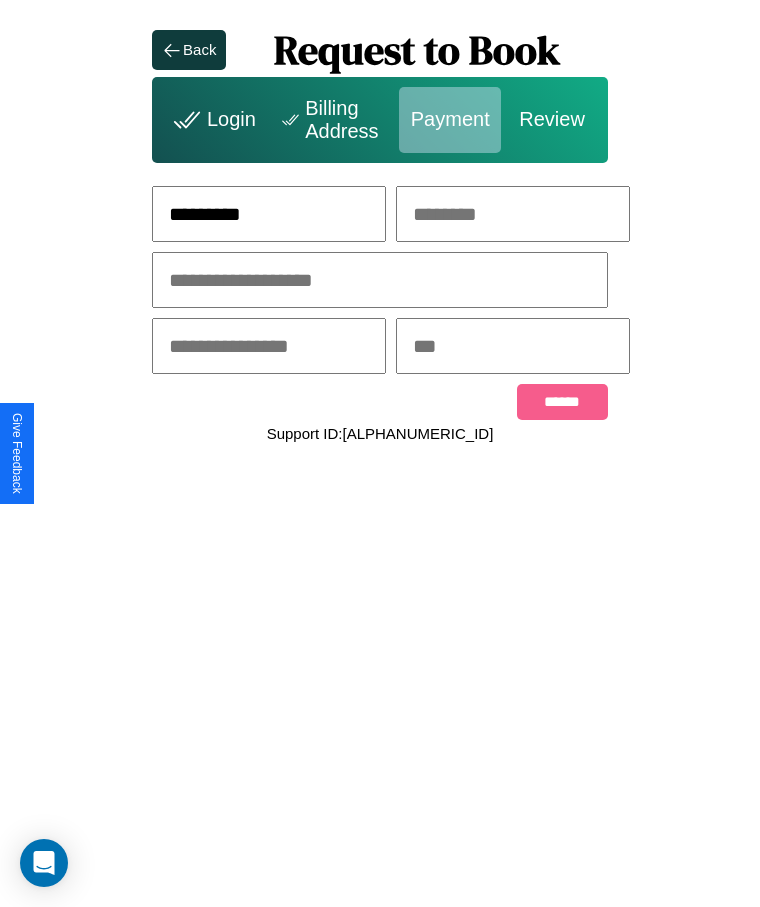 type on "*********" 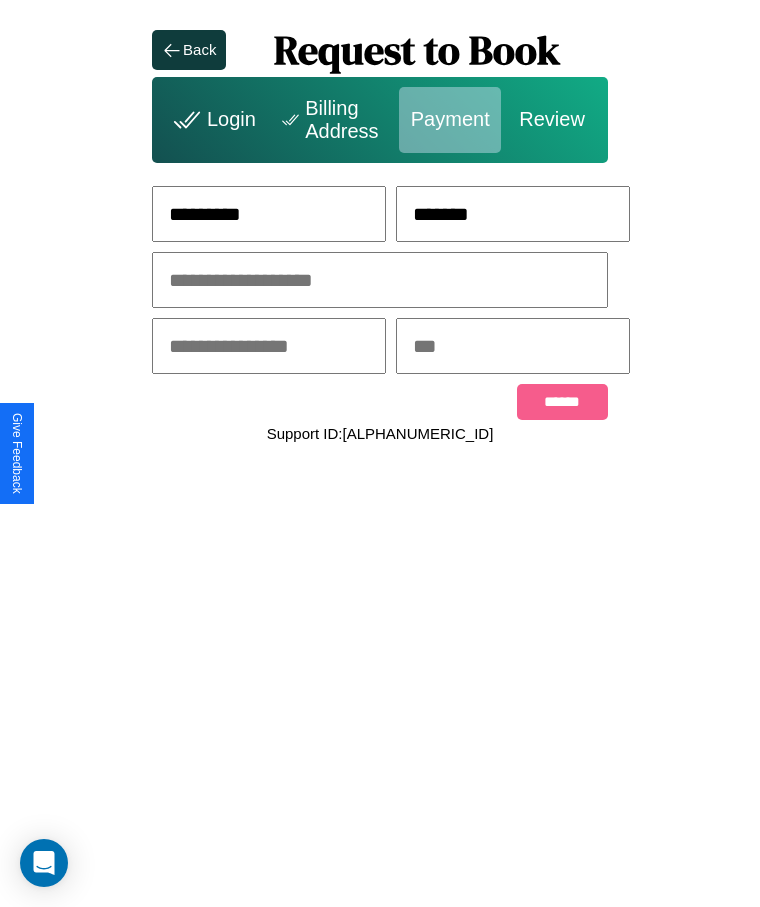 type on "*******" 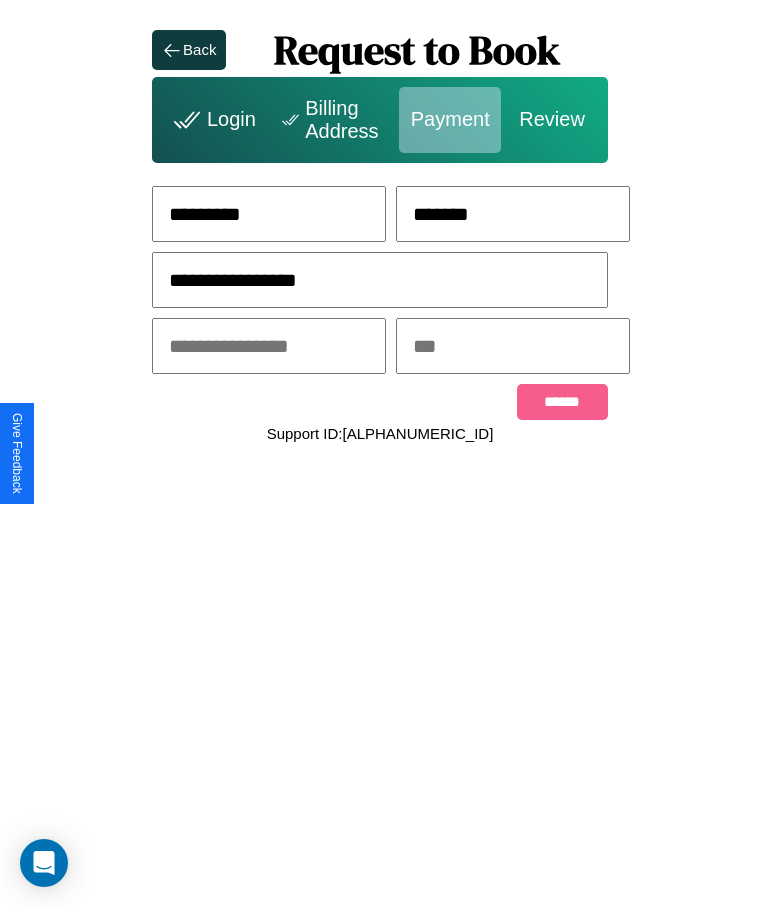 type on "**********" 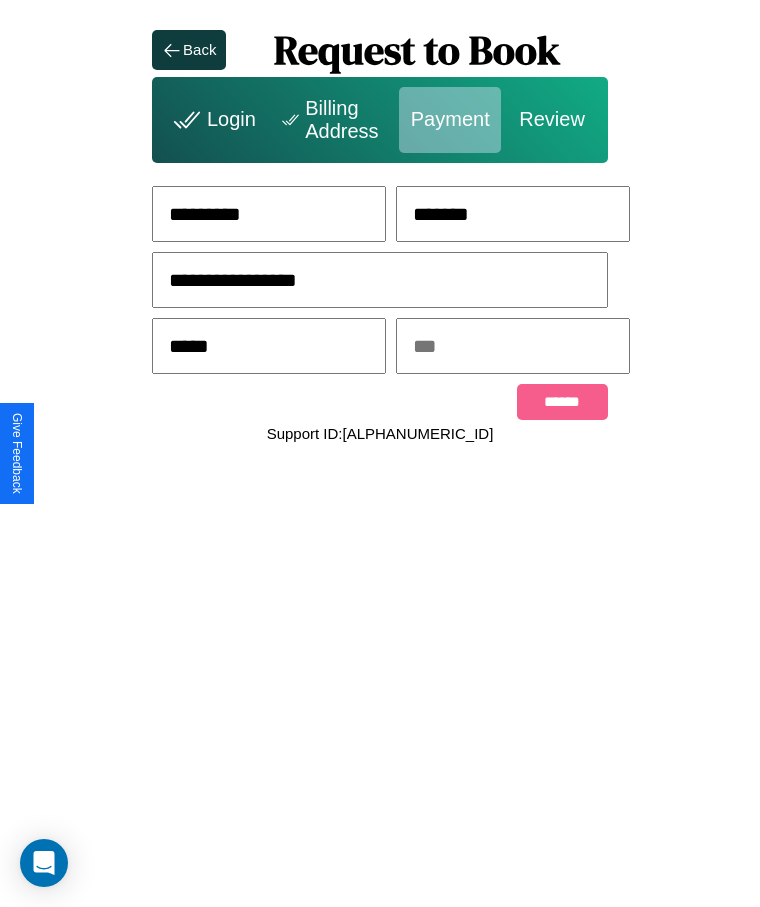 type on "*****" 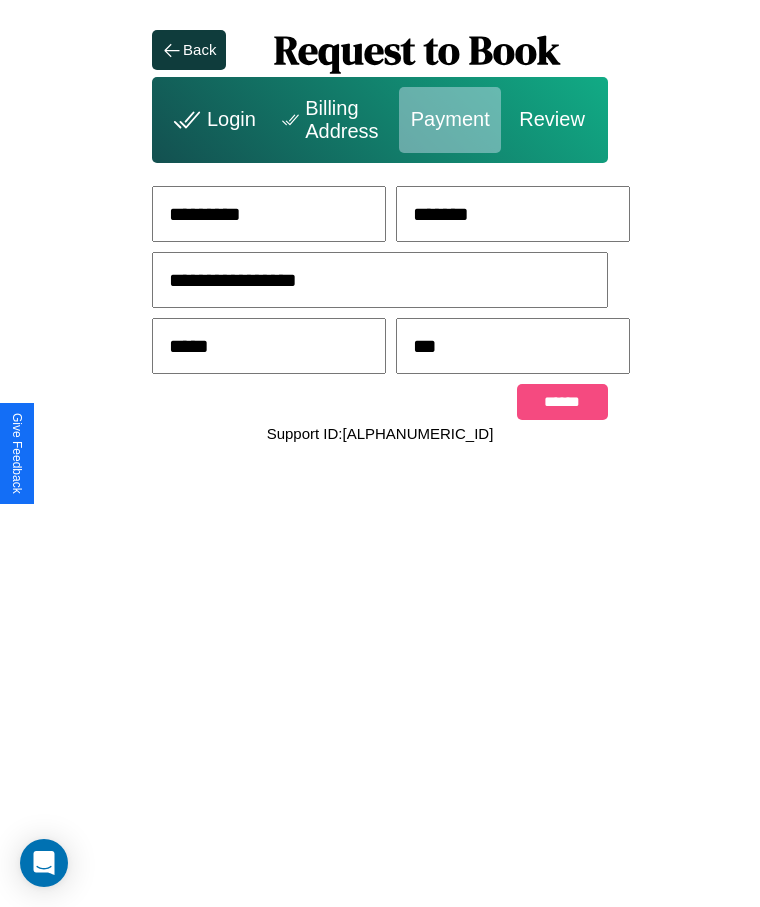 type on "***" 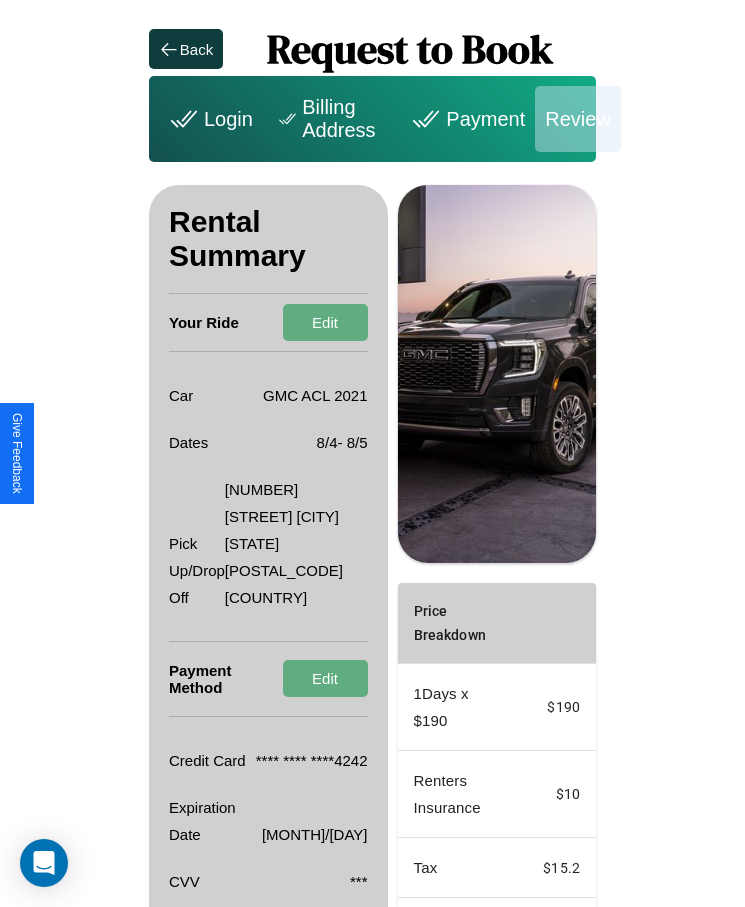 click on "Billing Address" at bounding box center (329, 119) 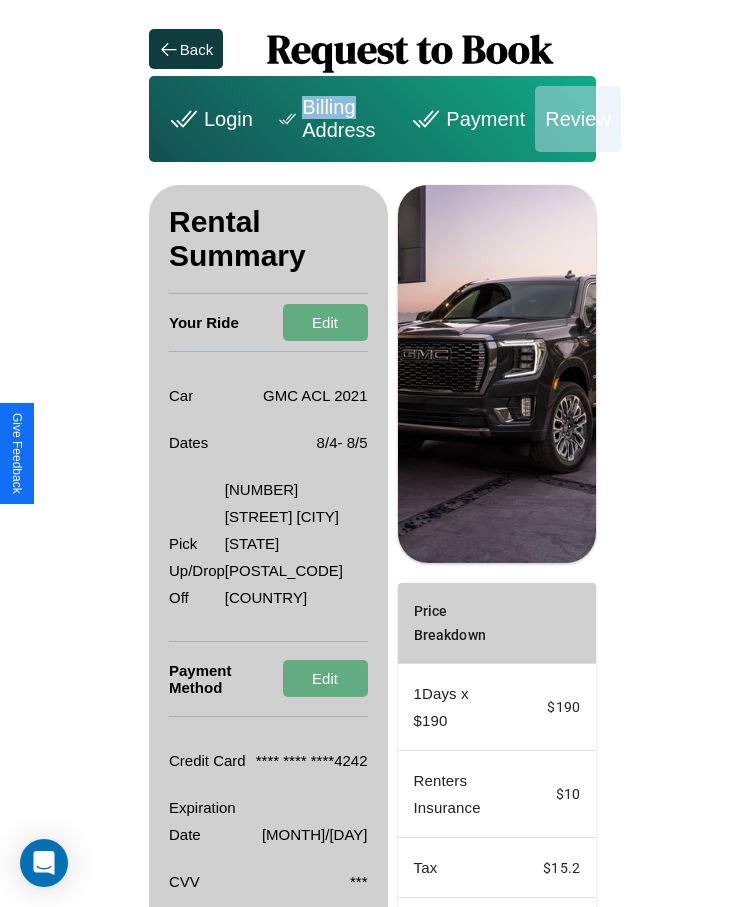 click on "Billing Address" at bounding box center (329, 119) 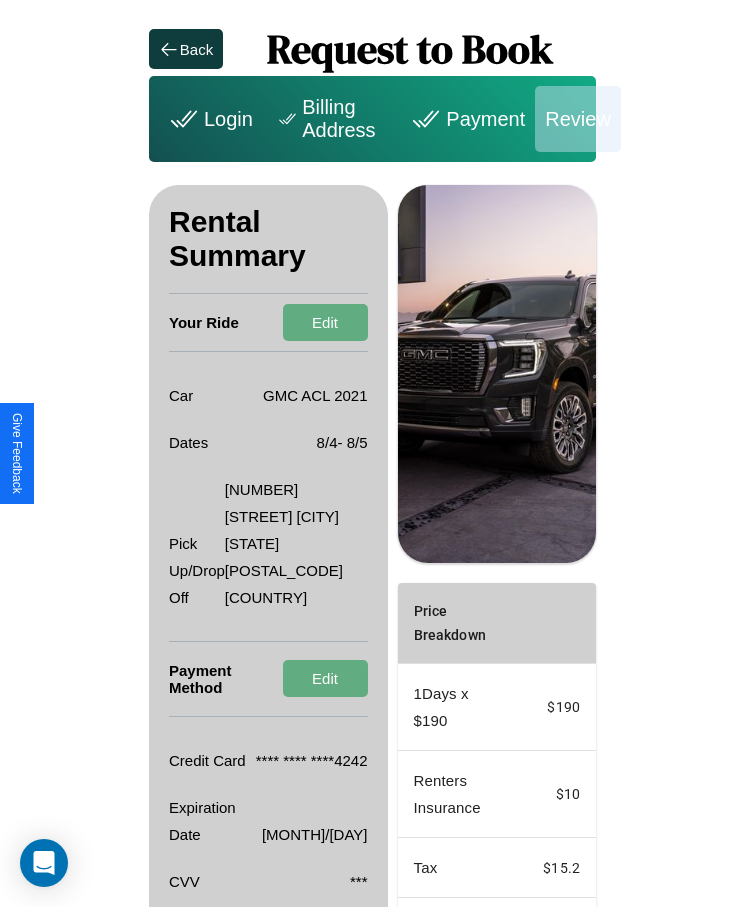 click on "Billing Address" at bounding box center [329, 119] 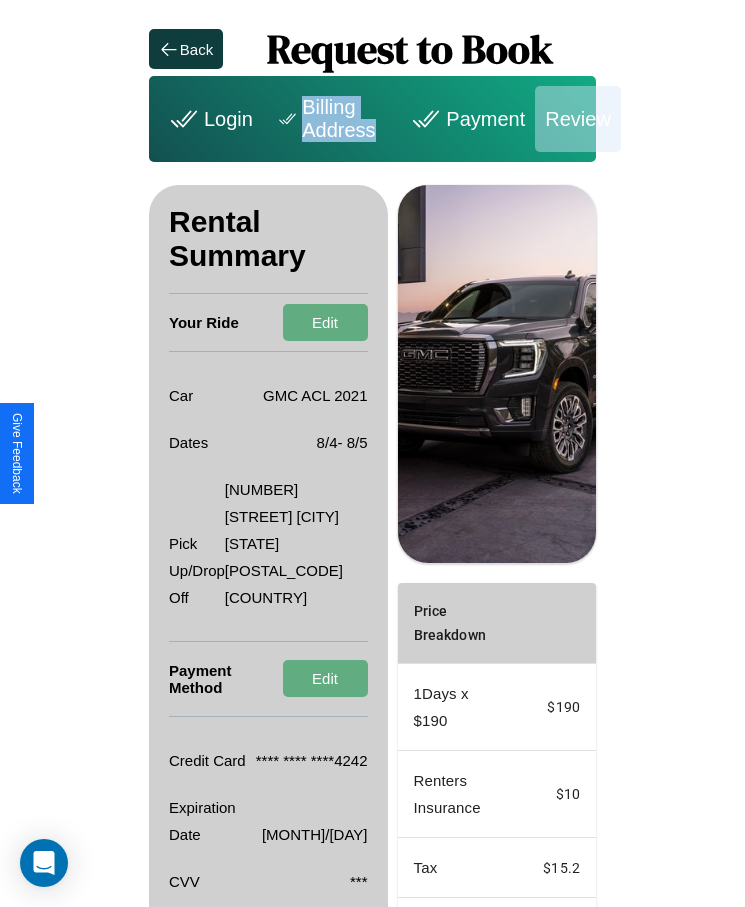 click on "Billing Address" at bounding box center [329, 119] 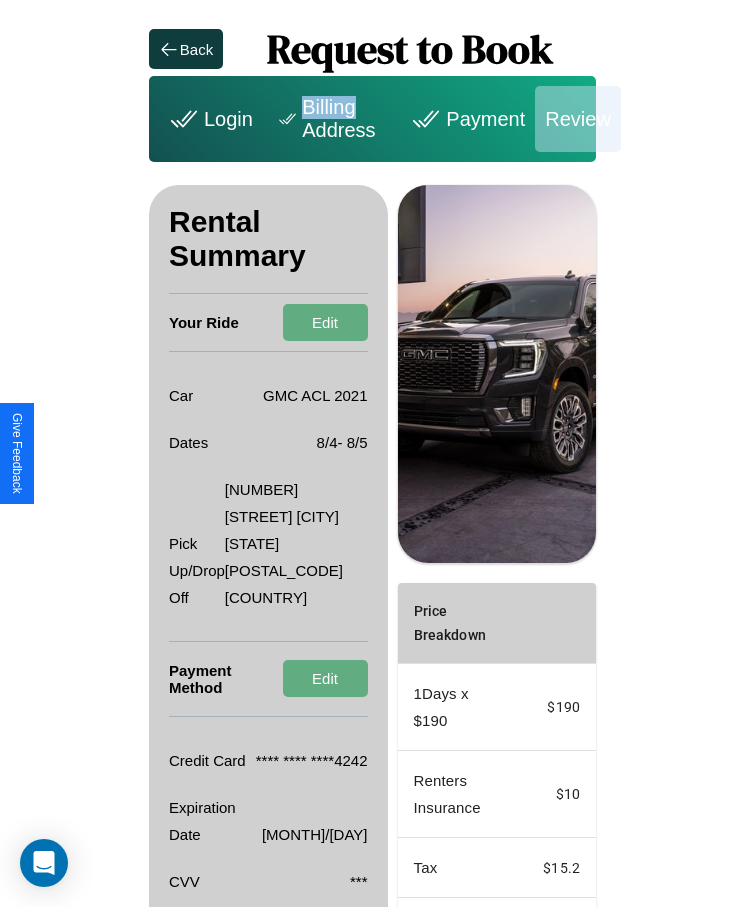 click on "Billing Address" at bounding box center [329, 119] 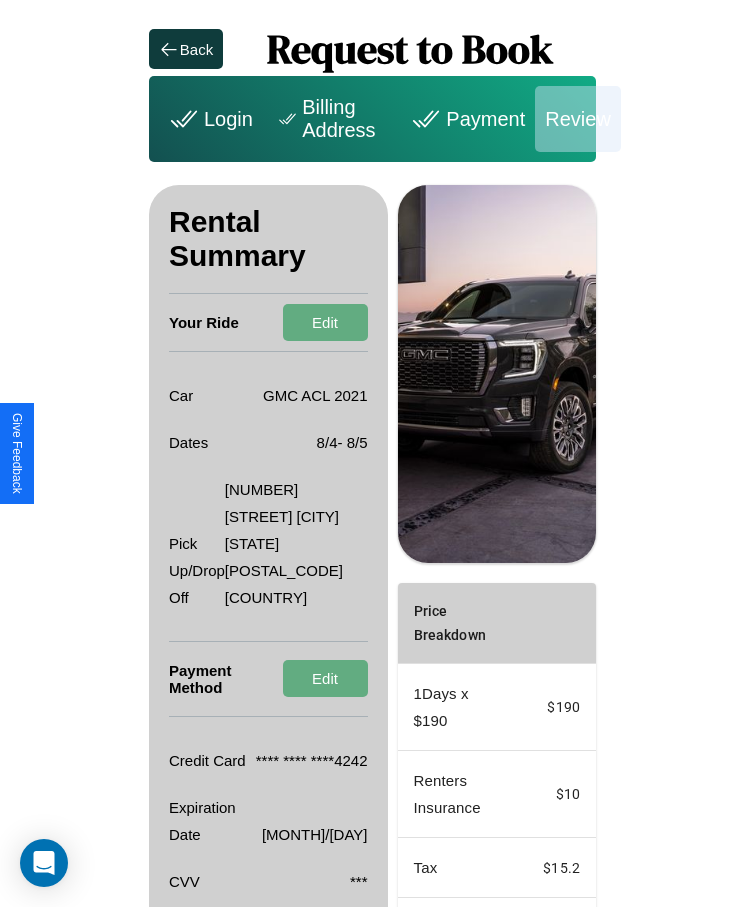 click on "Promo Code" at bounding box center (440, 942) 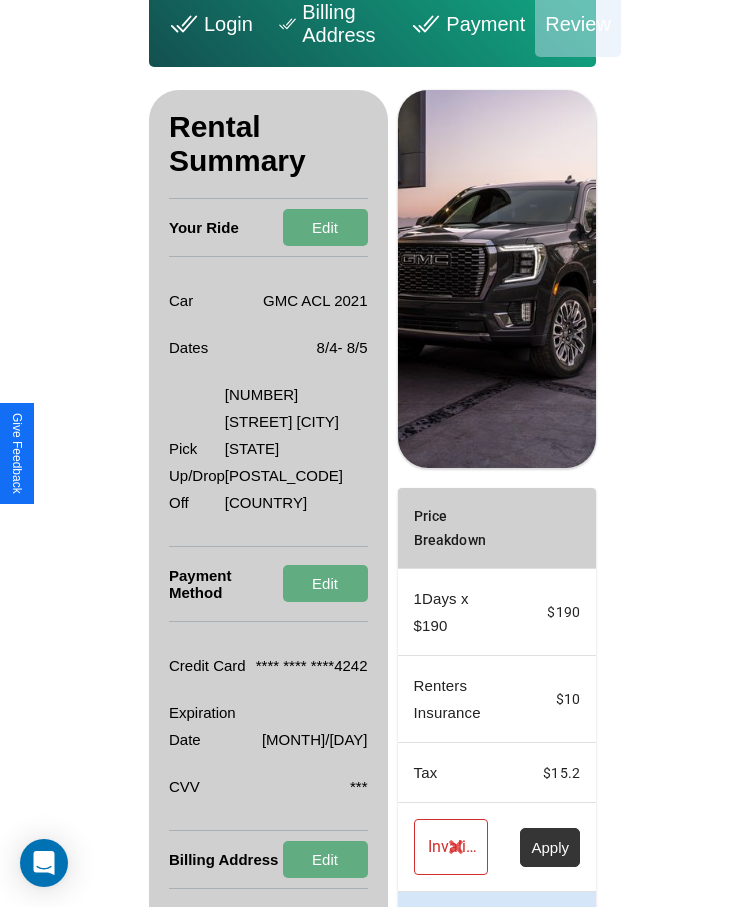scroll, scrollTop: 164, scrollLeft: 0, axis: vertical 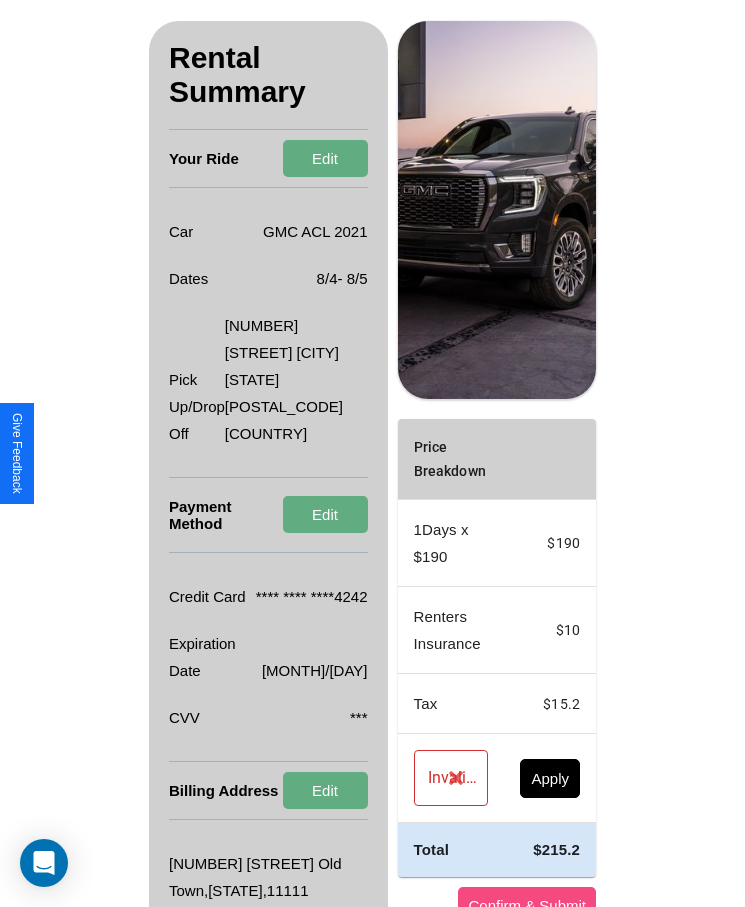 click on "Confirm & Submit" at bounding box center (527, 905) 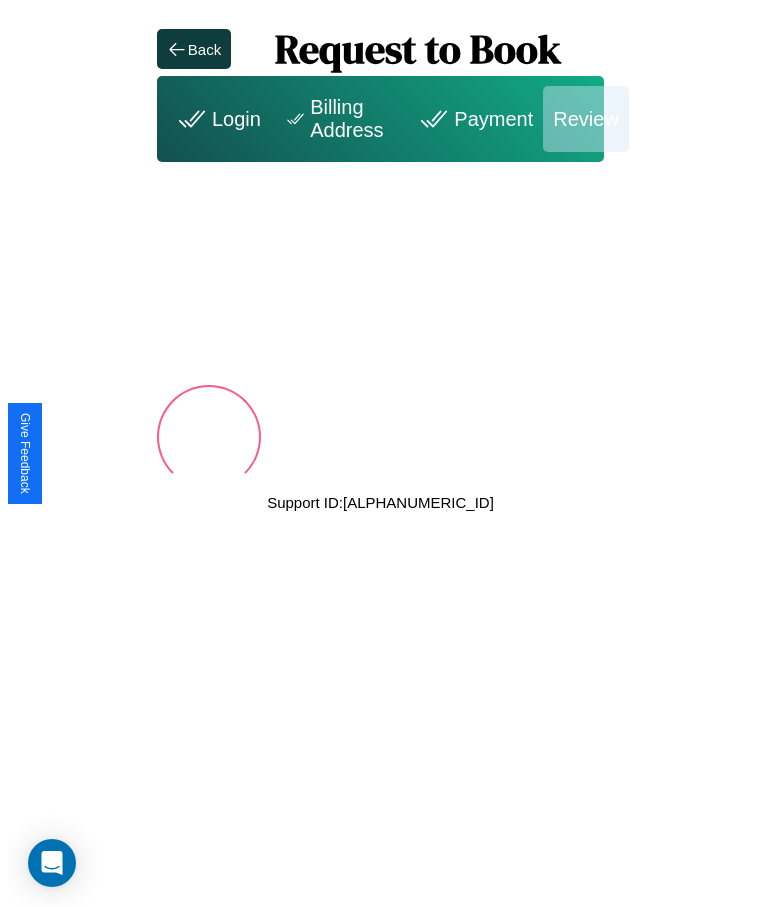 scroll, scrollTop: 0, scrollLeft: 0, axis: both 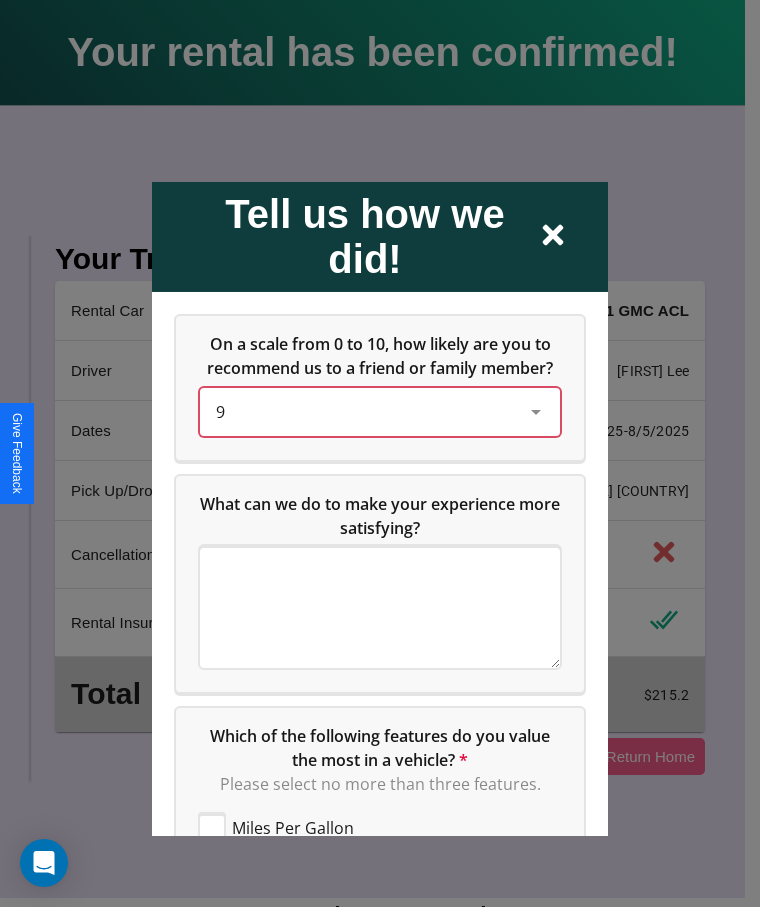 click on "9" at bounding box center [364, 411] 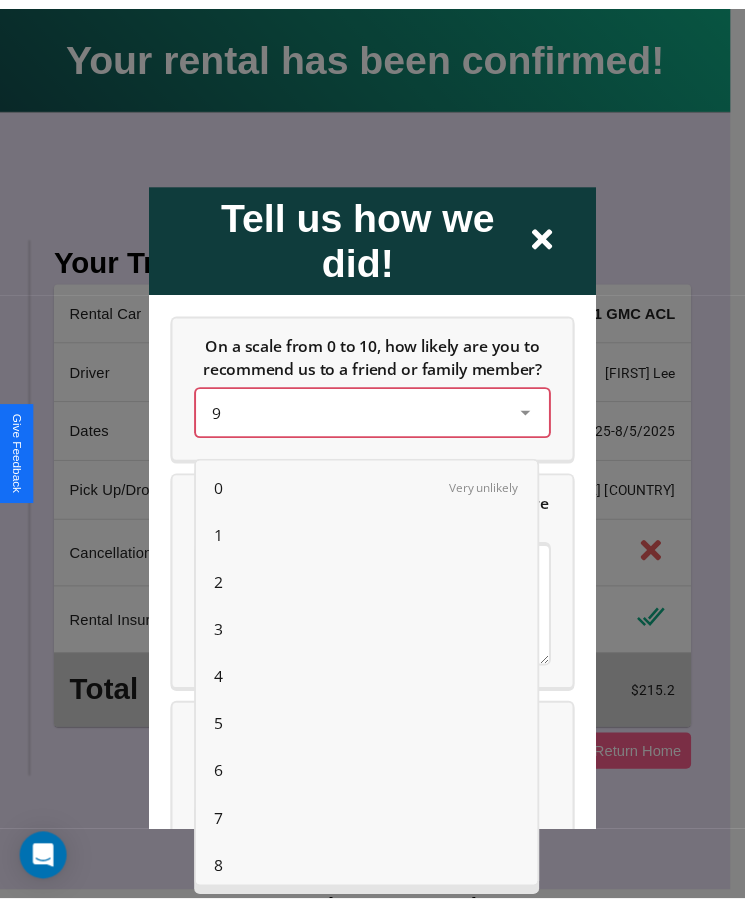 scroll, scrollTop: 56, scrollLeft: 0, axis: vertical 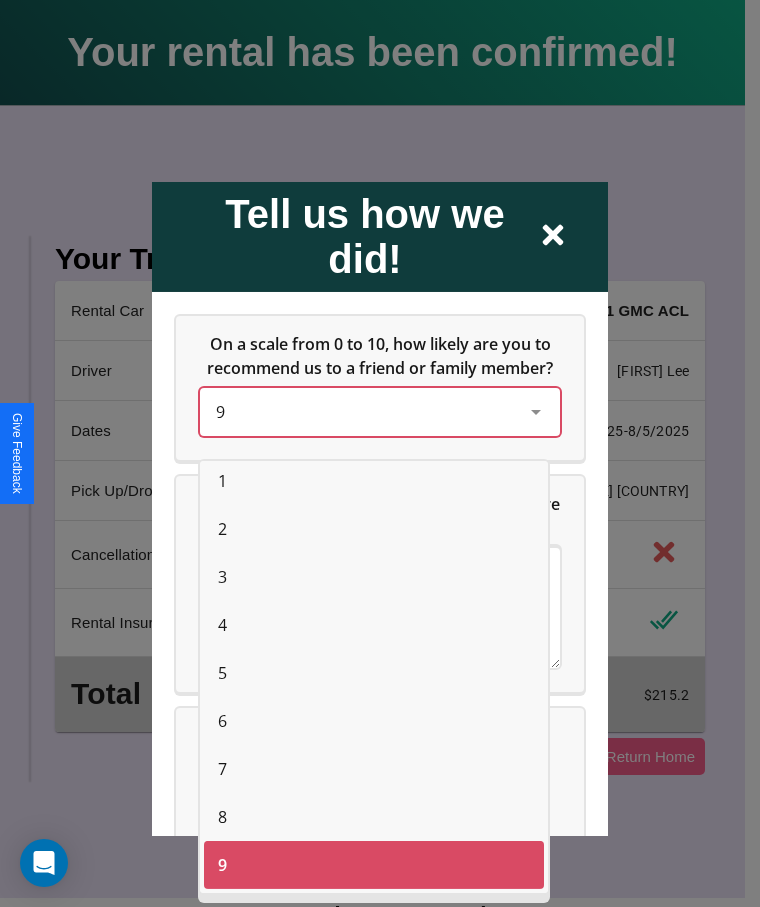 click on "5" at bounding box center [222, 673] 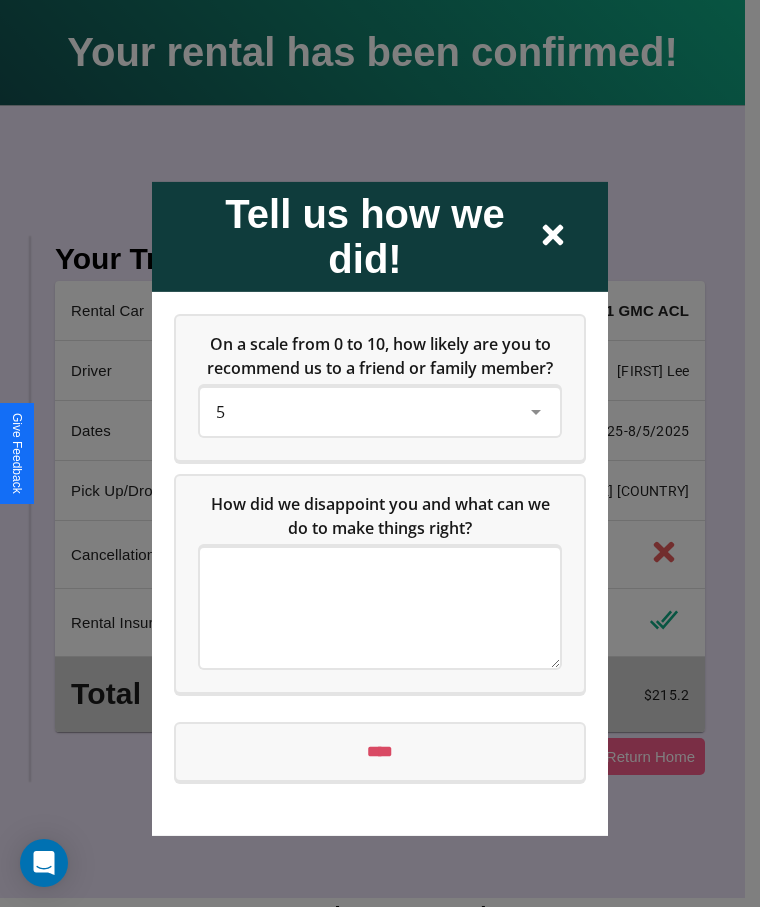click 